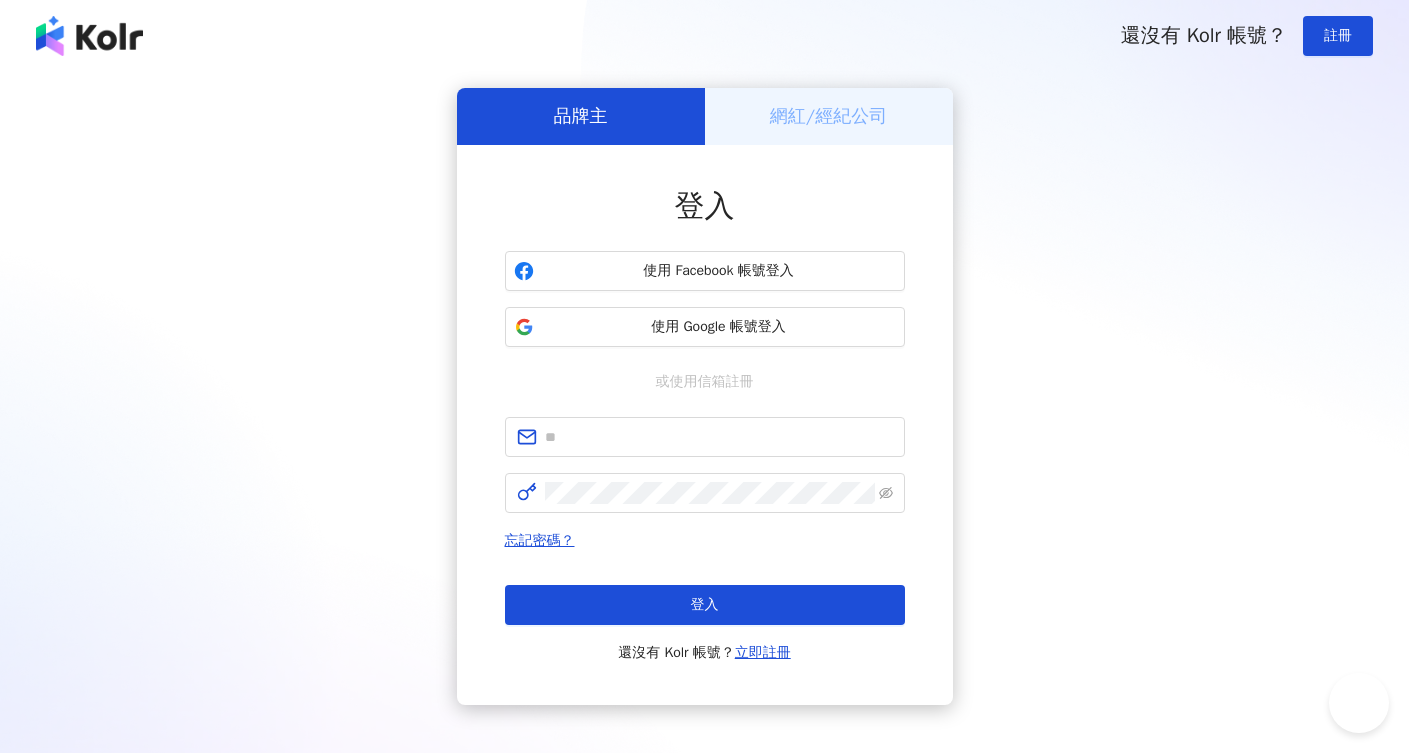 scroll, scrollTop: 0, scrollLeft: 0, axis: both 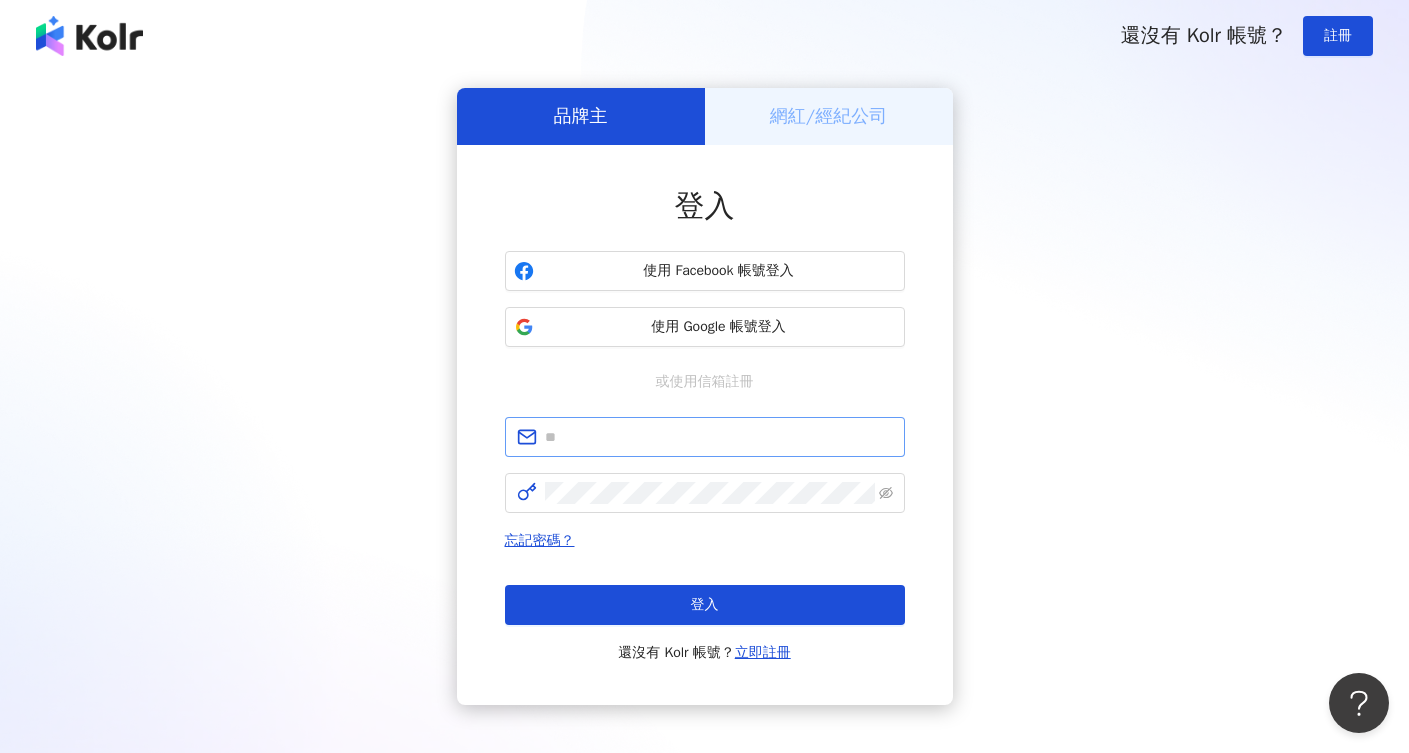 click at bounding box center (705, 437) 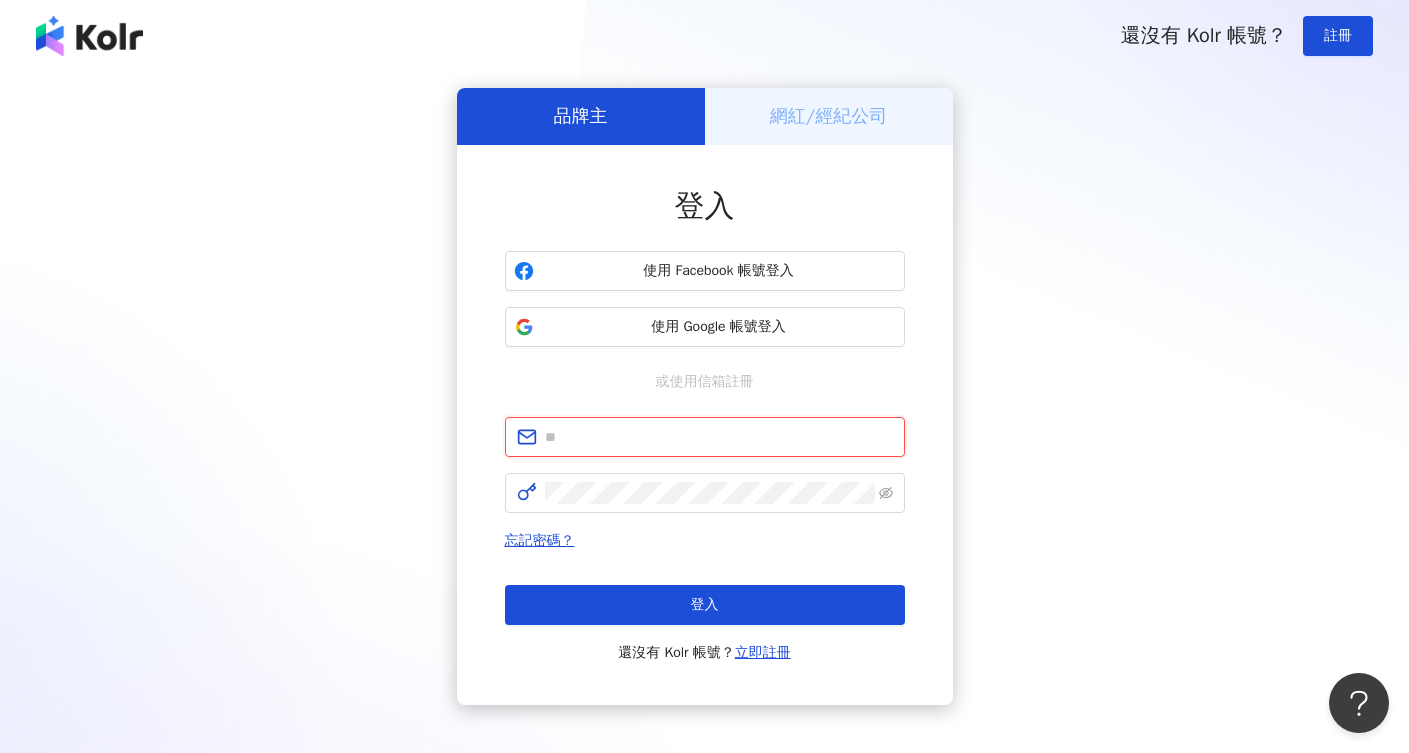 type on "**********" 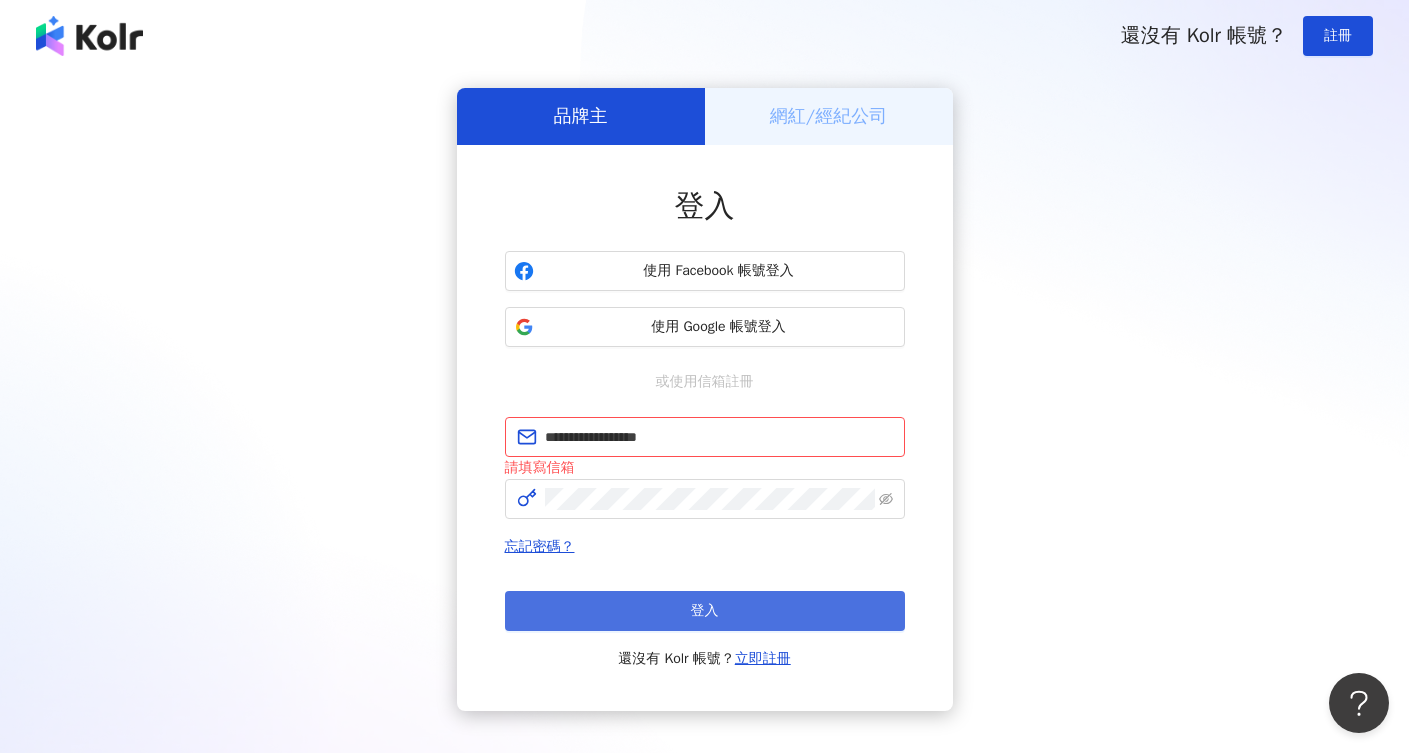click on "登入" at bounding box center (705, 611) 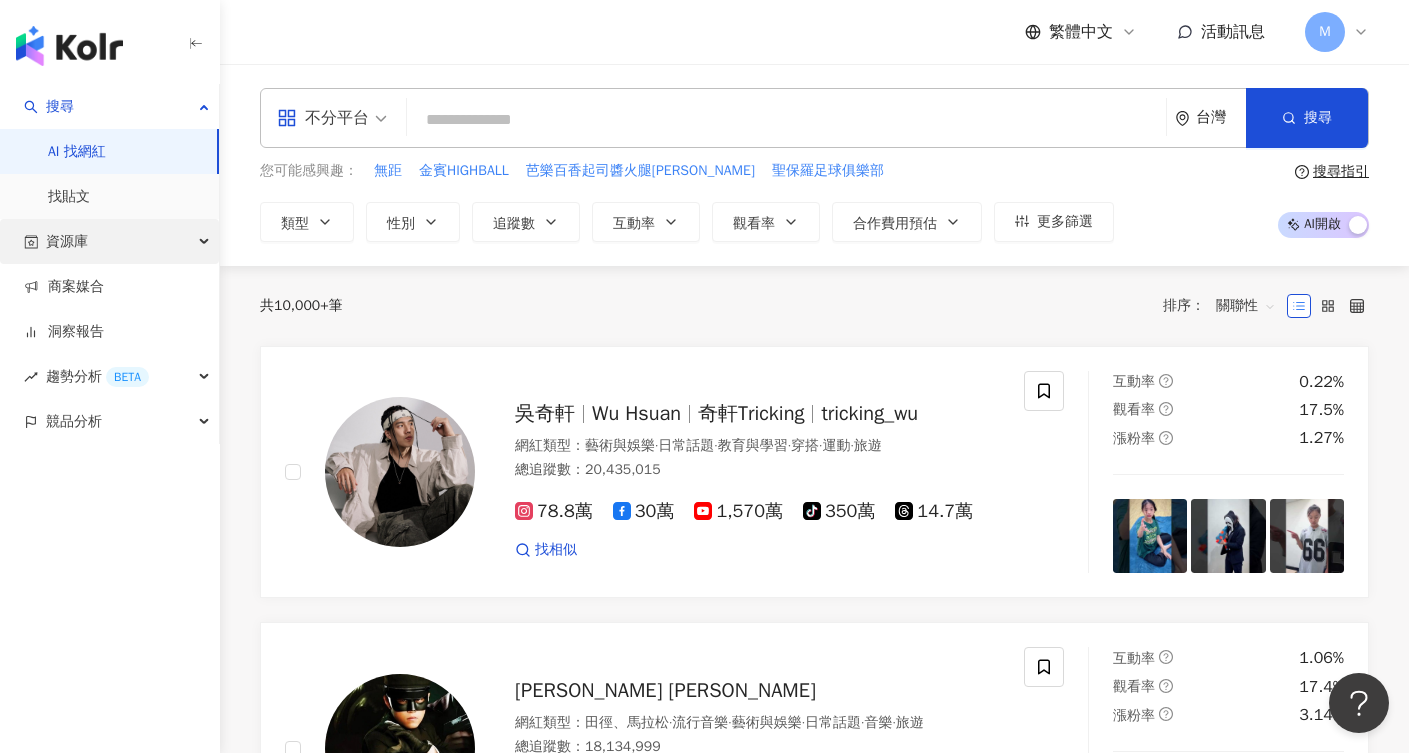 click on "資源庫" at bounding box center (109, 241) 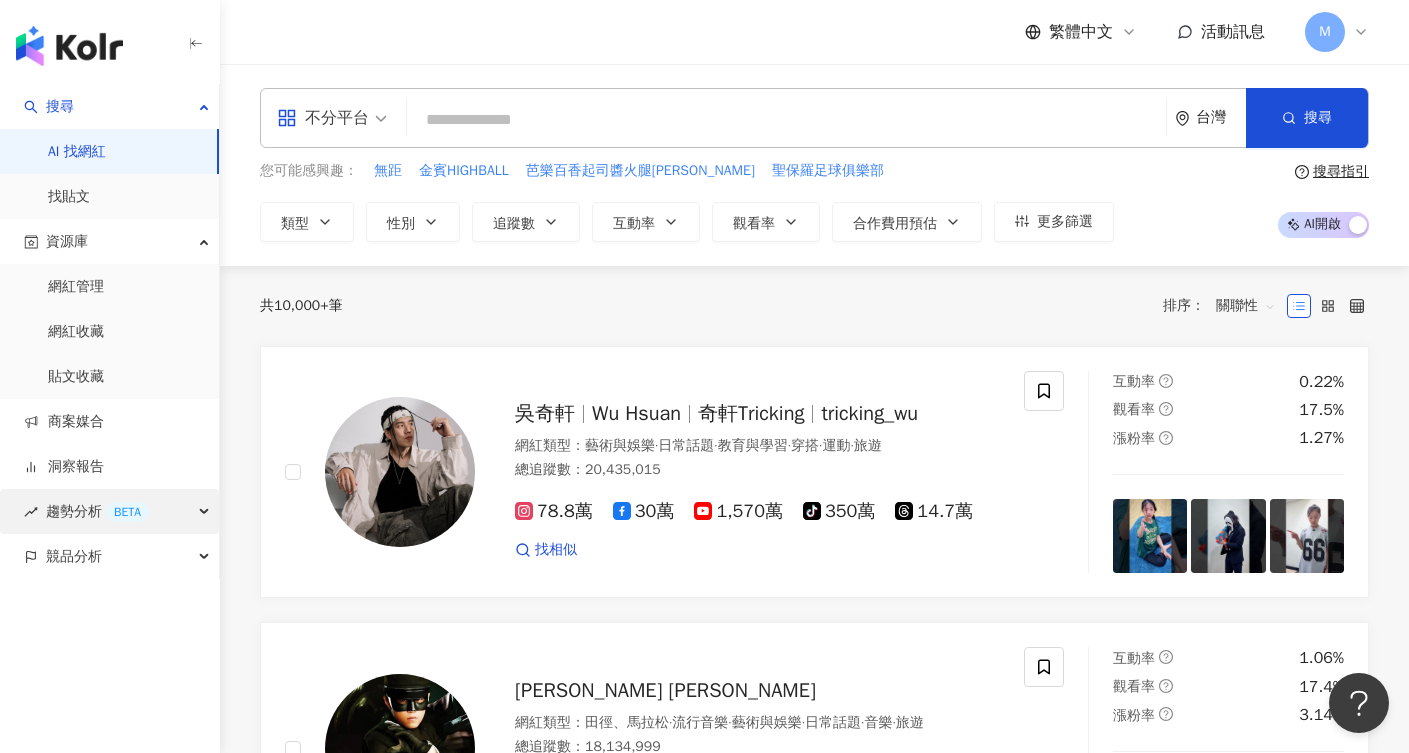 click on "BETA" at bounding box center [127, 512] 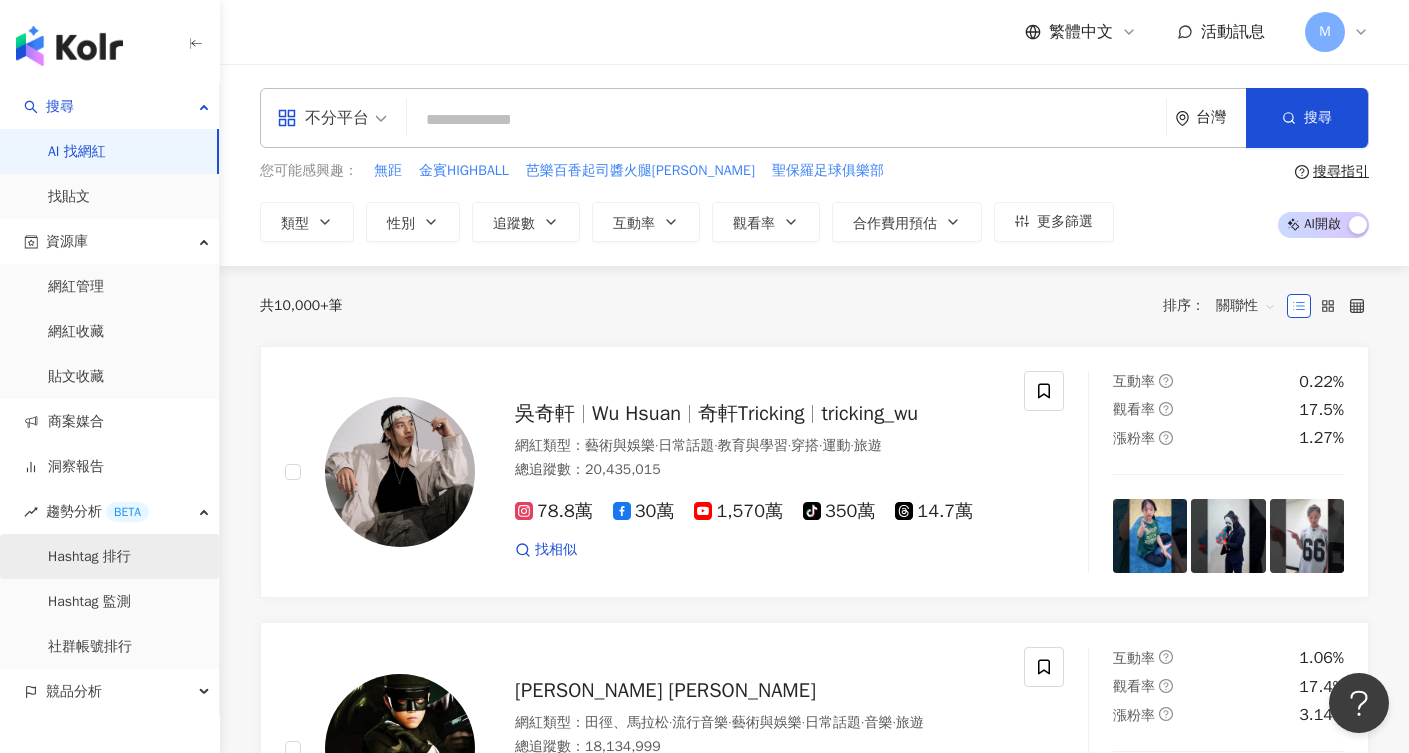 click on "Hashtag 排行" at bounding box center (89, 557) 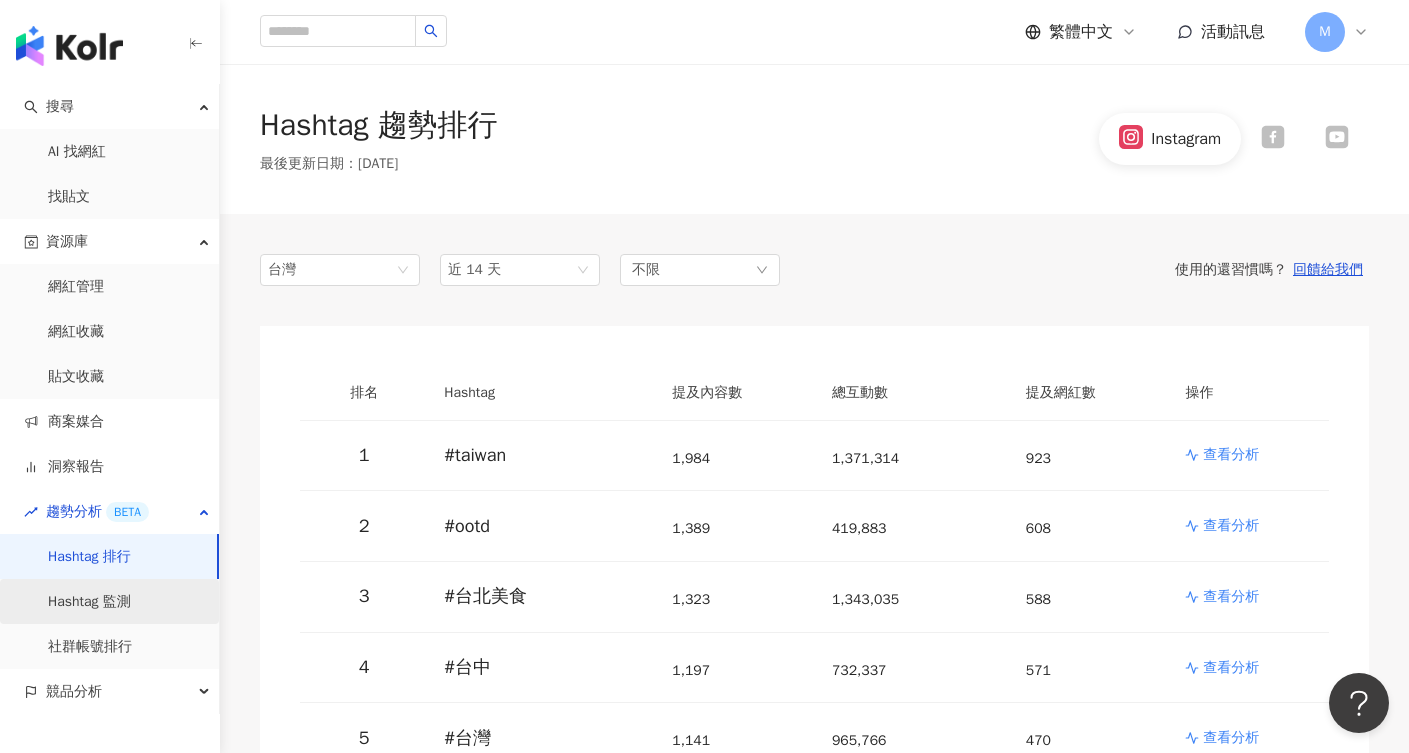 click on "Hashtag 監測" at bounding box center (89, 602) 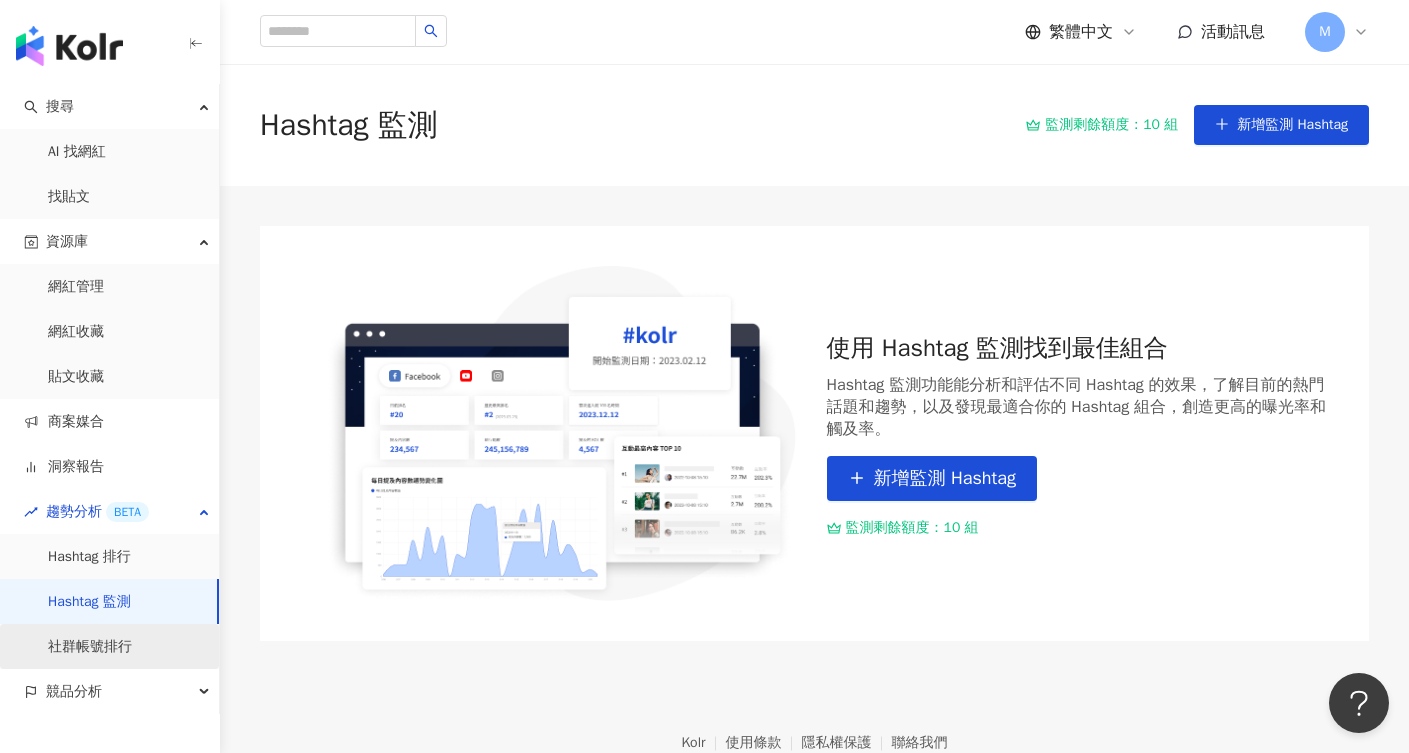 click on "社群帳號排行" at bounding box center (90, 647) 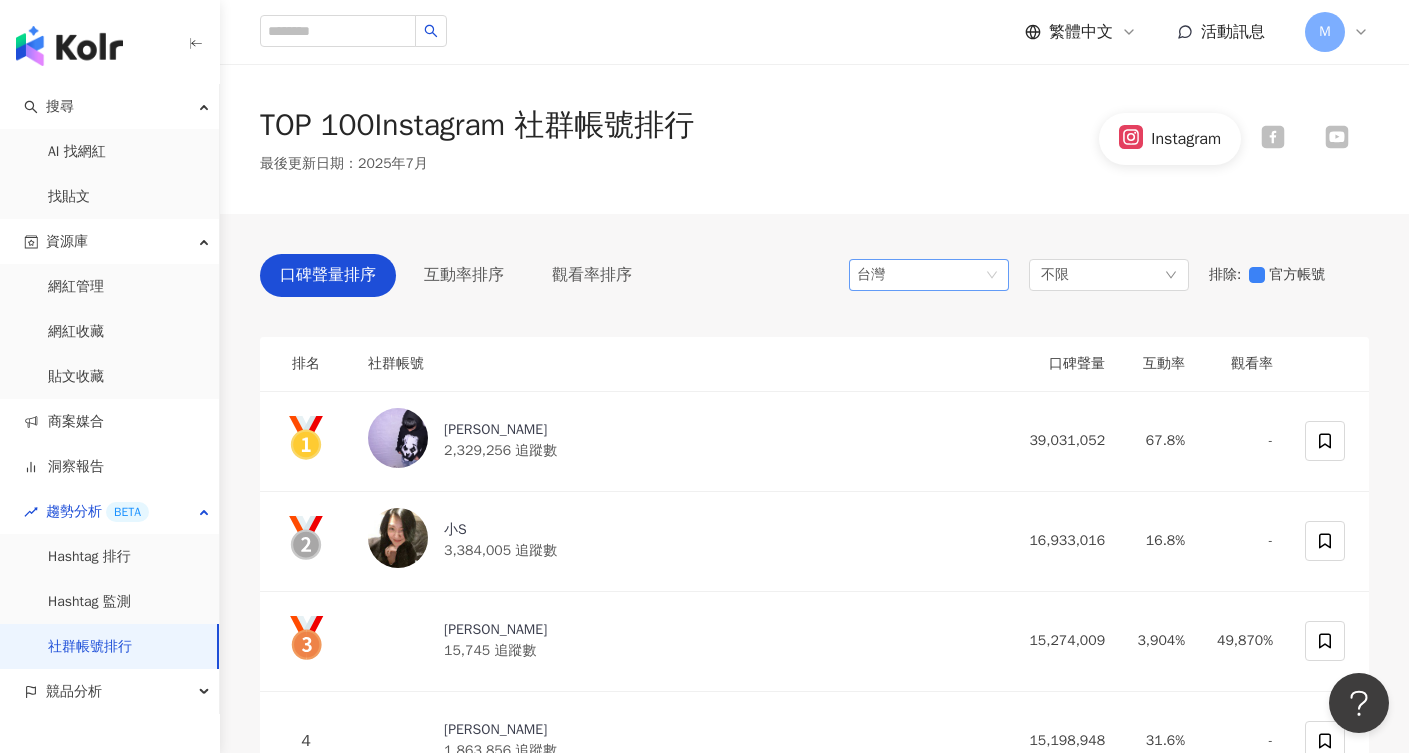 scroll, scrollTop: 0, scrollLeft: 0, axis: both 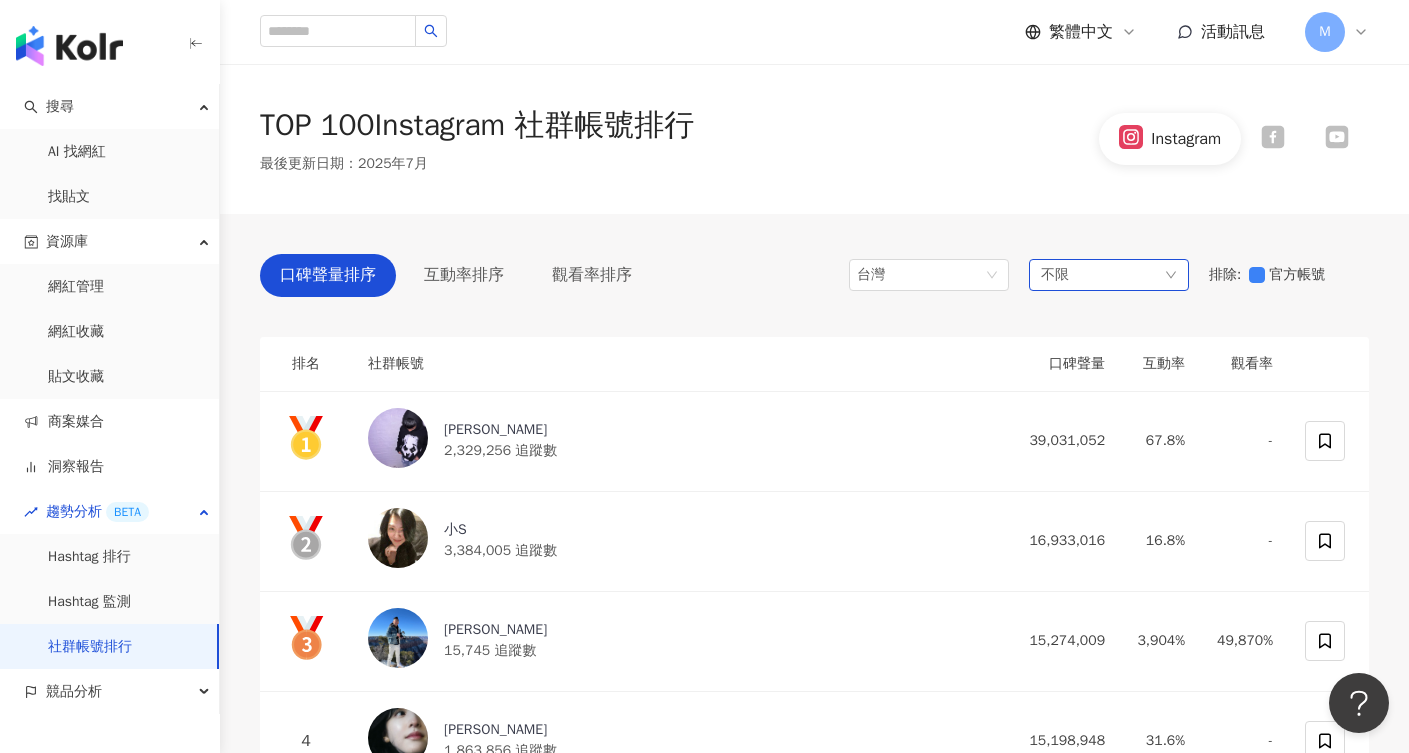 click on "不限" at bounding box center [1109, 275] 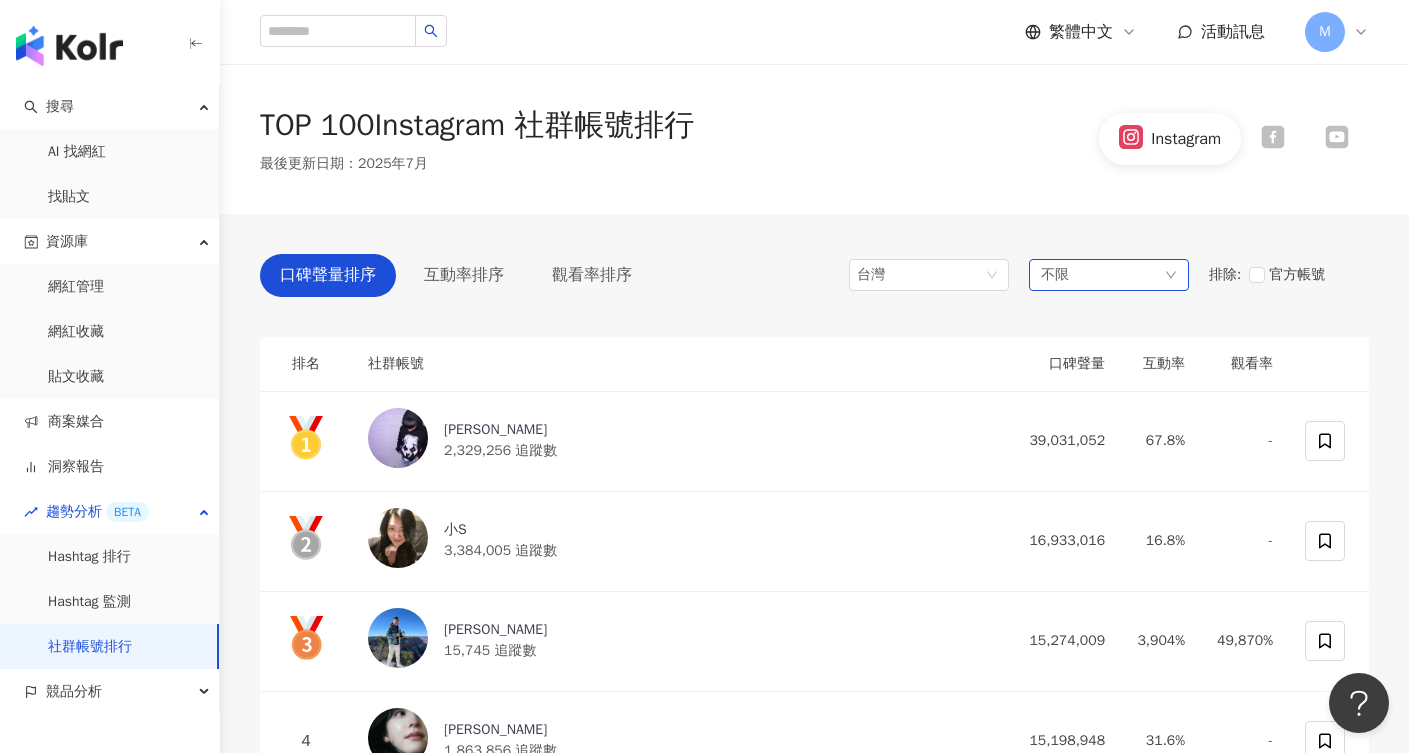 click 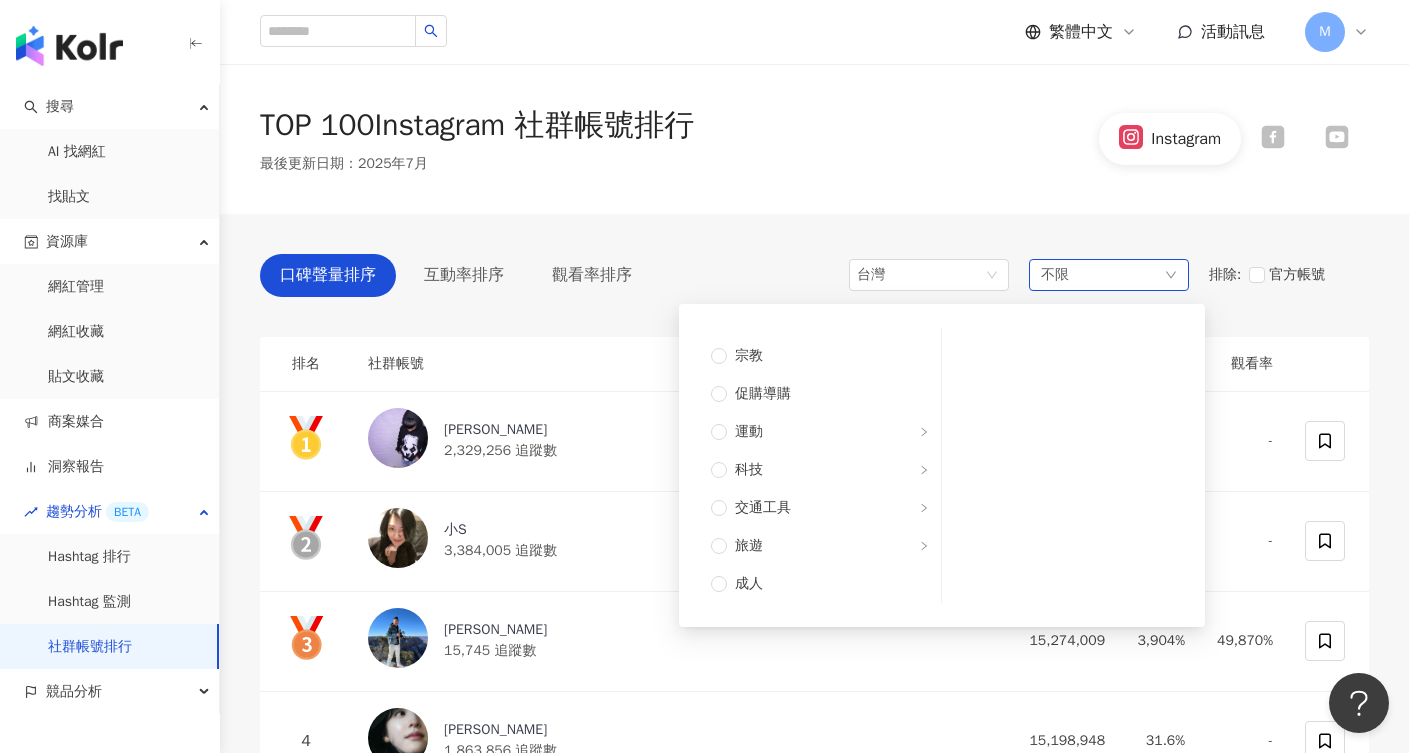 scroll, scrollTop: 675, scrollLeft: 0, axis: vertical 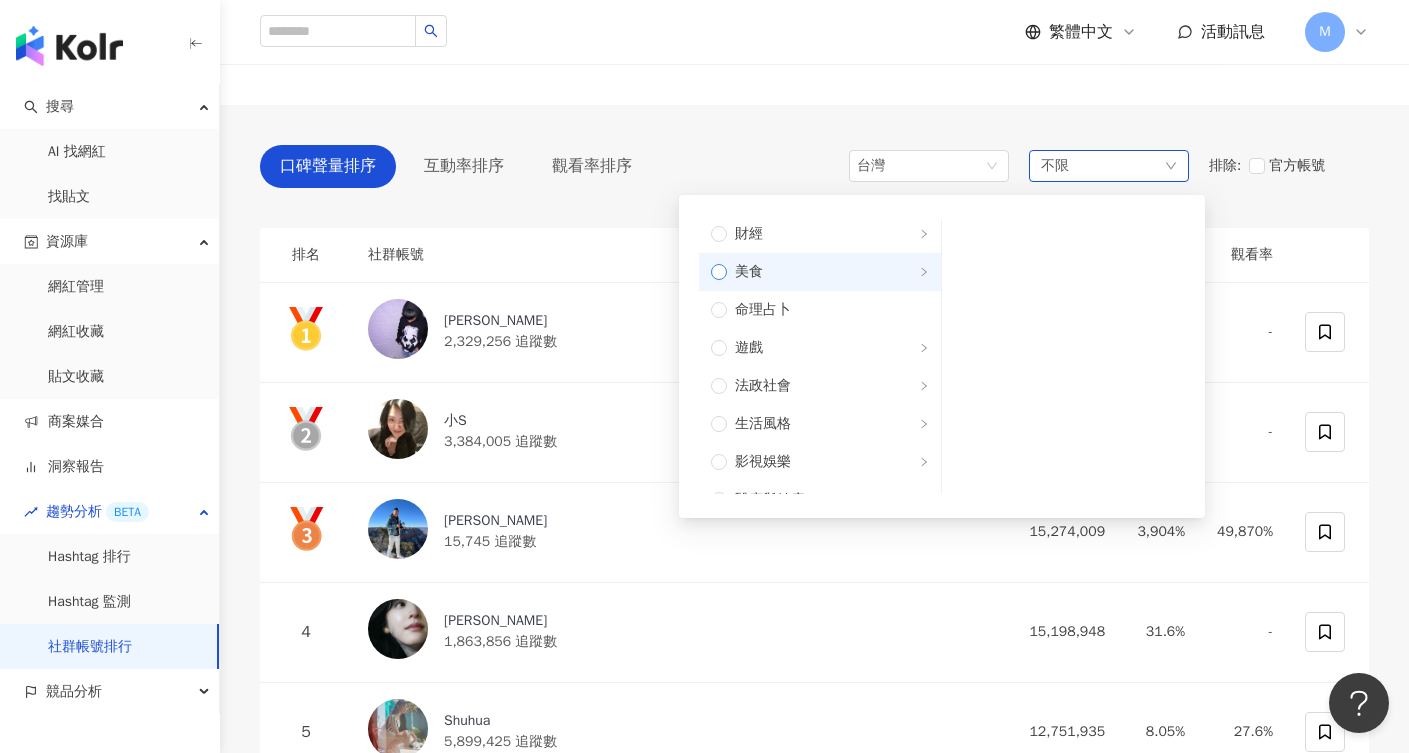 click on "美食" at bounding box center (828, 272) 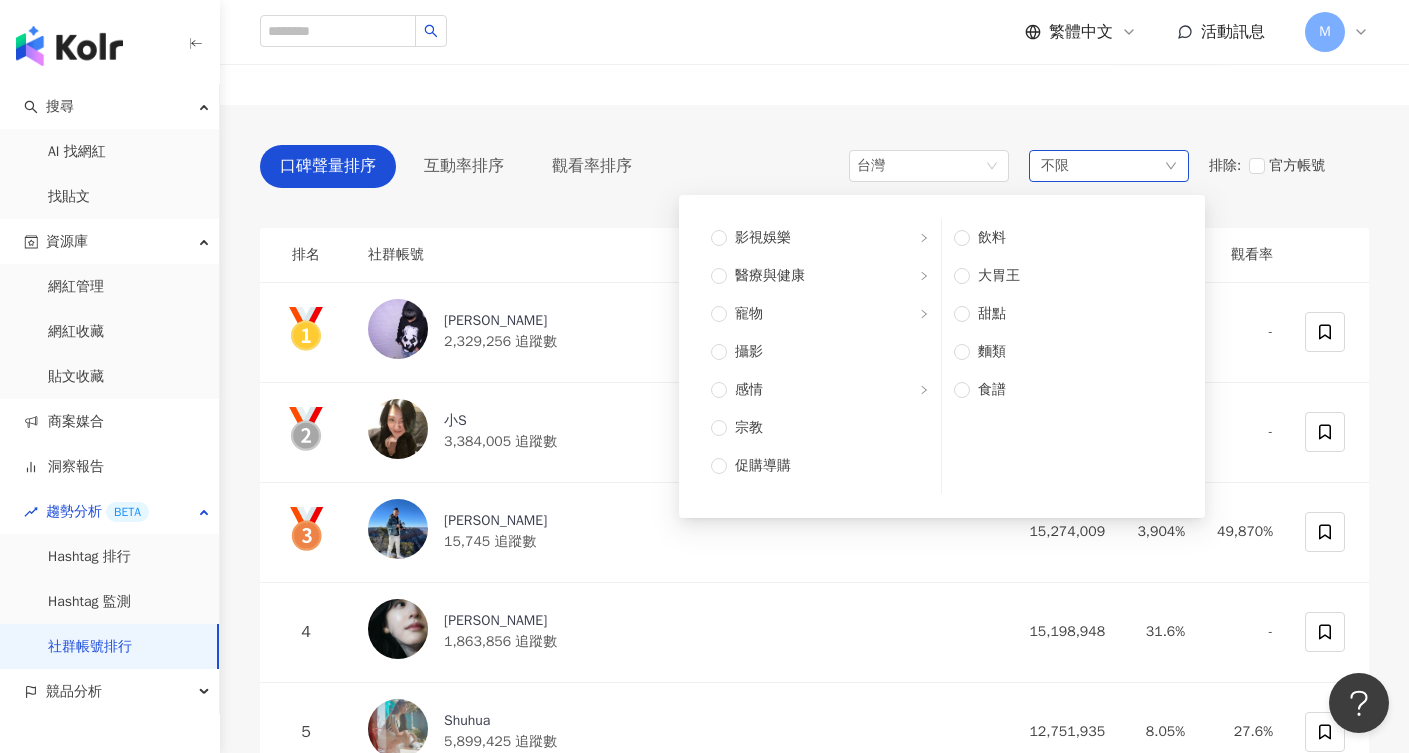 scroll, scrollTop: 500, scrollLeft: 0, axis: vertical 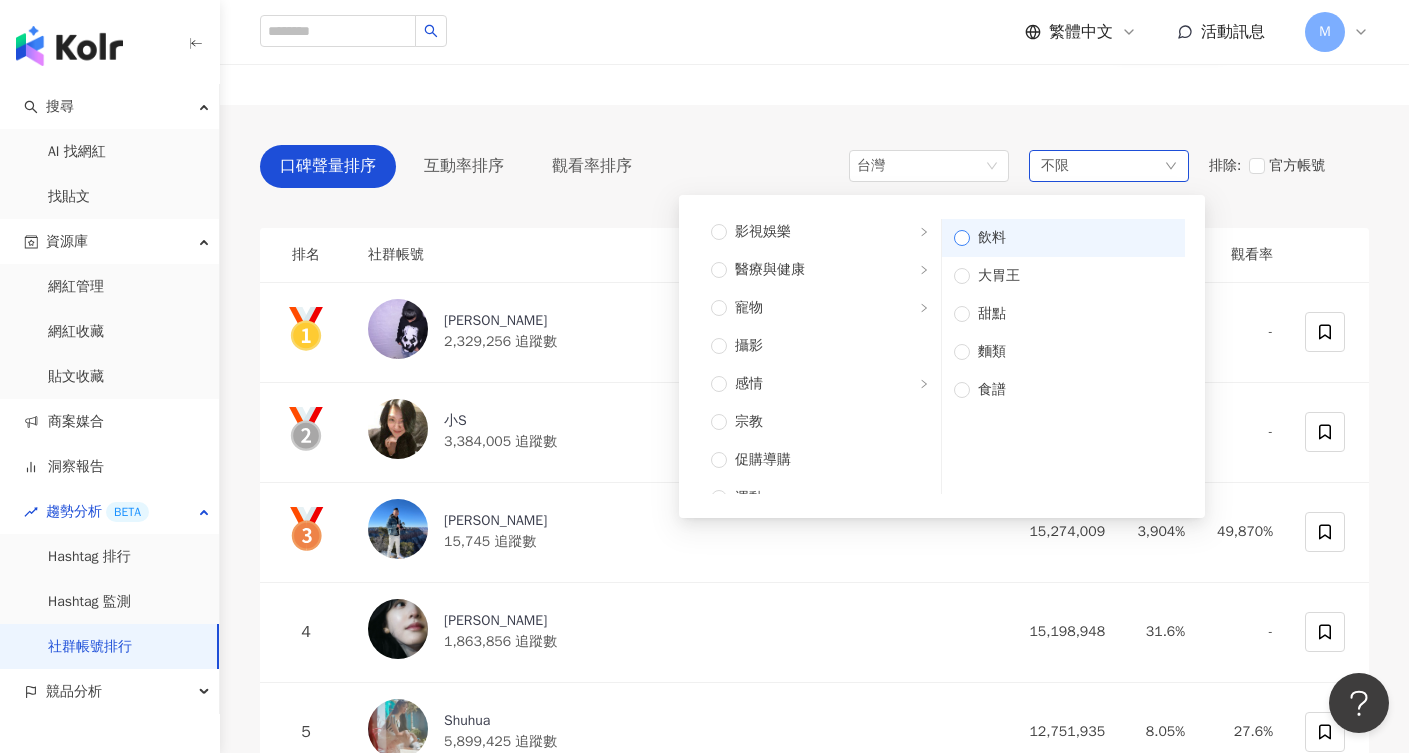 click on "飲料" at bounding box center [1063, 238] 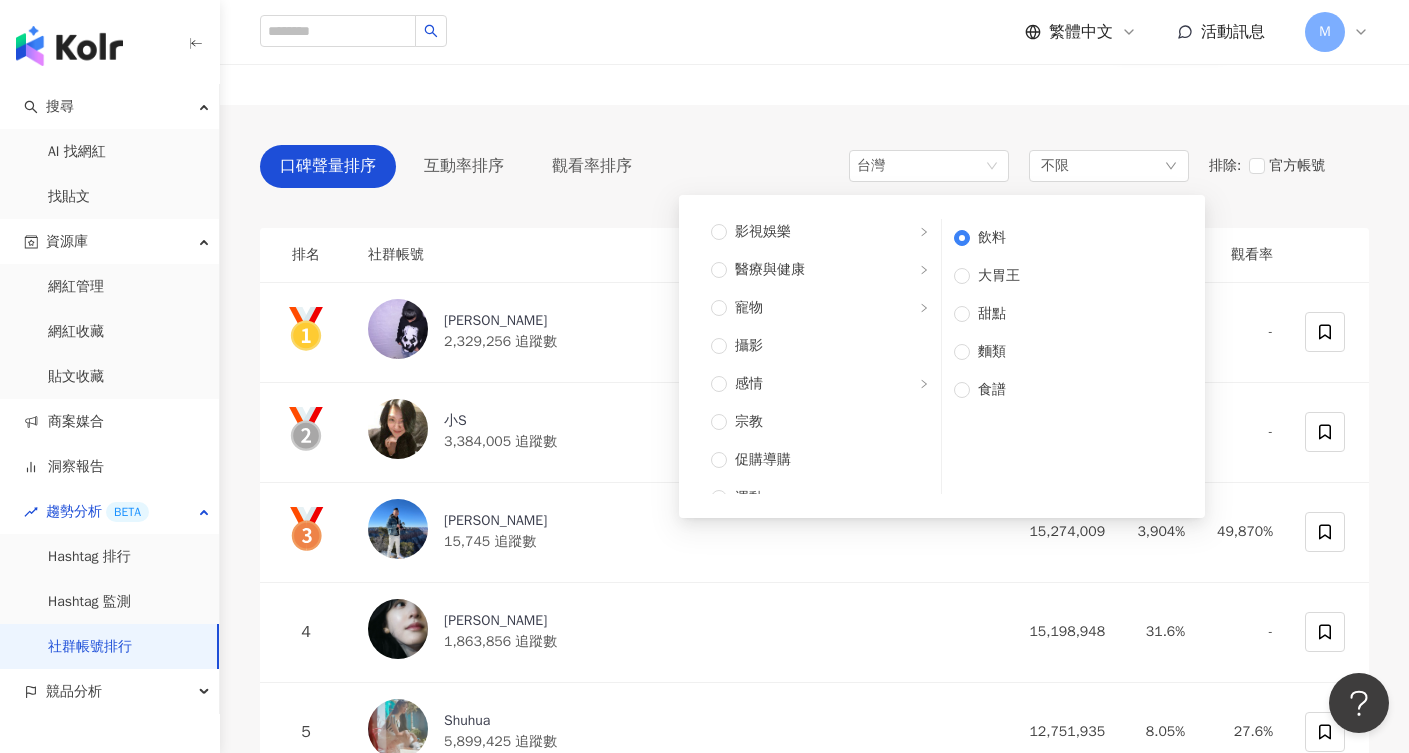click on "口碑聲量排序 互動率排序 觀看率排序 台灣 不限 不限 藝術與娛樂 美妝時尚 氣候和環境 日常話題 教育與學習 家庭 財經 美食 命理占卜 遊戲 法政社會 生活風格 影視娛樂 醫療與健康 寵物 攝影 感情 宗教 促購導購 運動 科技 交通工具 旅遊 成人 飲料 大胃王 甜點 麵類 食譜 排除 : 官方帳號 排名 社群帳號 口碑聲量 互動率 觀看率             Ray 2,329,256   追蹤數 39,031,052 67.8% - 小S 3,384,005   追蹤數 16,933,016 16.8% - Eric 15,745   追蹤數 15,274,009 3,904% 49,870% 4 章若楠 1,863,856   追蹤數 15,198,948 31.6% - 5 Shuhua 5,899,425   追蹤數 12,751,935 8.05% 27.6% 6 李毓芬 9,754,270   追蹤數 7,469,547 3.21% - 7 築夢者杰哥 16,008   追蹤數 7,380,023 1,847% 20,839% 8 Ryan Yeh 67,413   追蹤數 7,024,262 68.3% 4,034% 9 楊峻毅 60,863   追蹤數 5,600,656 370% 14,251% 10 Mike 277,025   追蹤數 4,787,023 69.4% 2,872% 11 威廉 1,791,467   追蹤數 4,712,014 10.7%" at bounding box center (814, 5214) 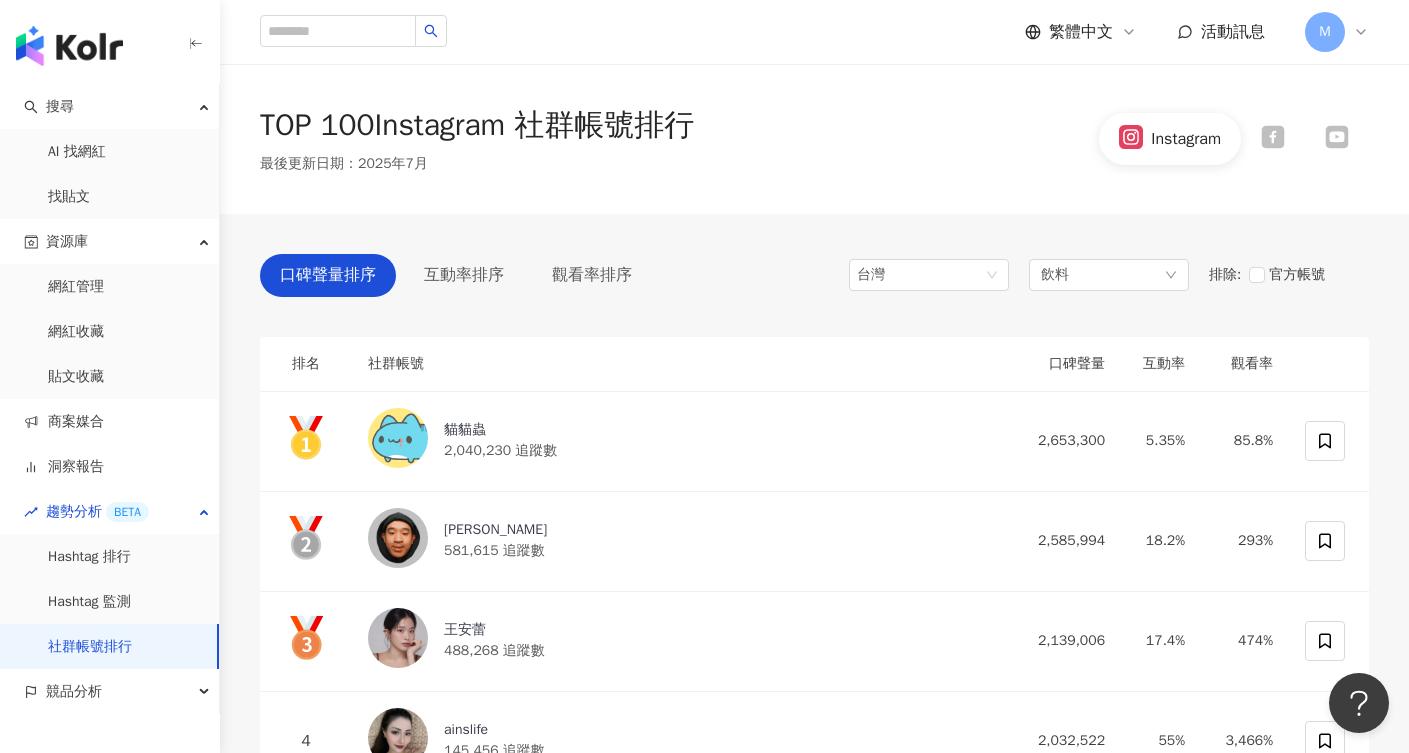 scroll, scrollTop: 0, scrollLeft: 0, axis: both 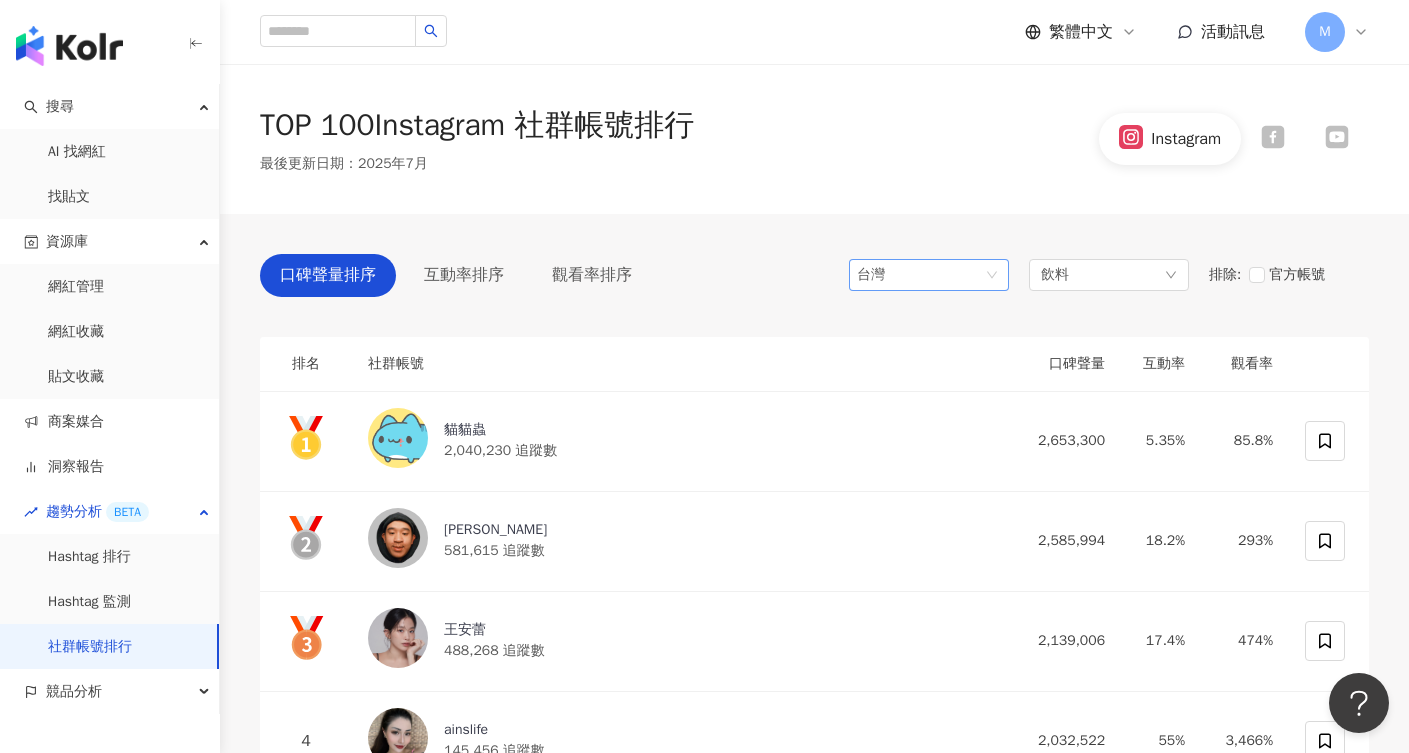 click on "台灣" at bounding box center (929, 275) 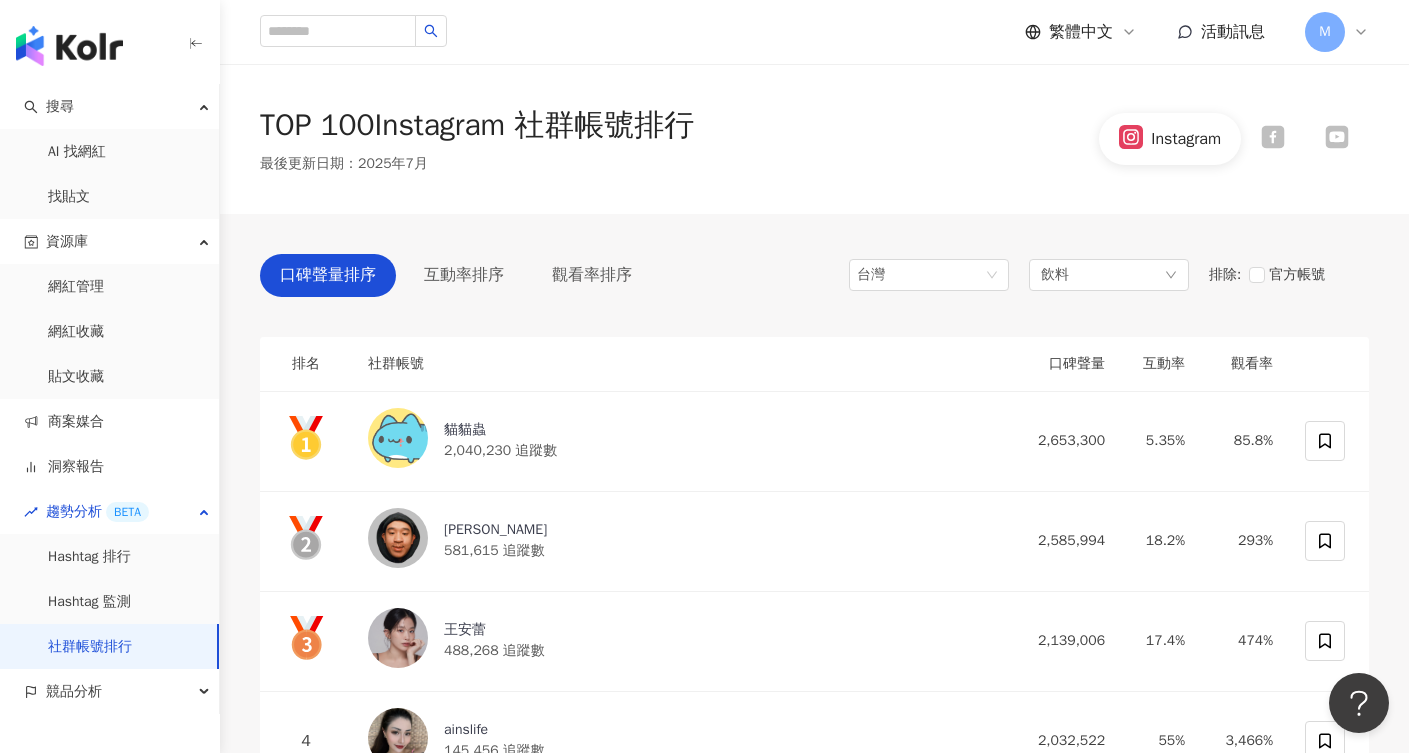 click on "口碑聲量排序 互動率排序 觀看率排序 台灣 tw jp 台灣 日本 香港 馬來西亞 泰國 越南 新加坡 韓國 美國 飲料 排除 : 官方帳號" at bounding box center [814, 280] 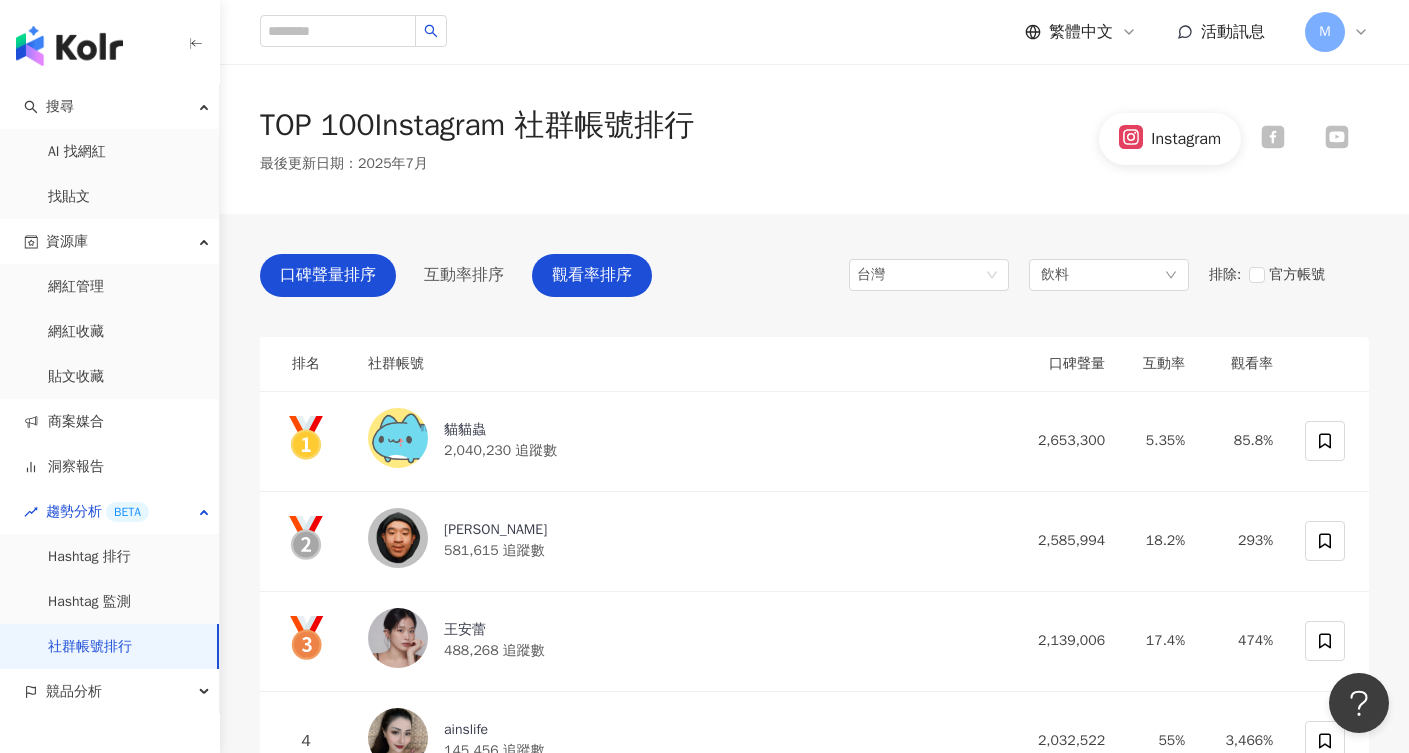 click on "觀看率排序" at bounding box center (592, 275) 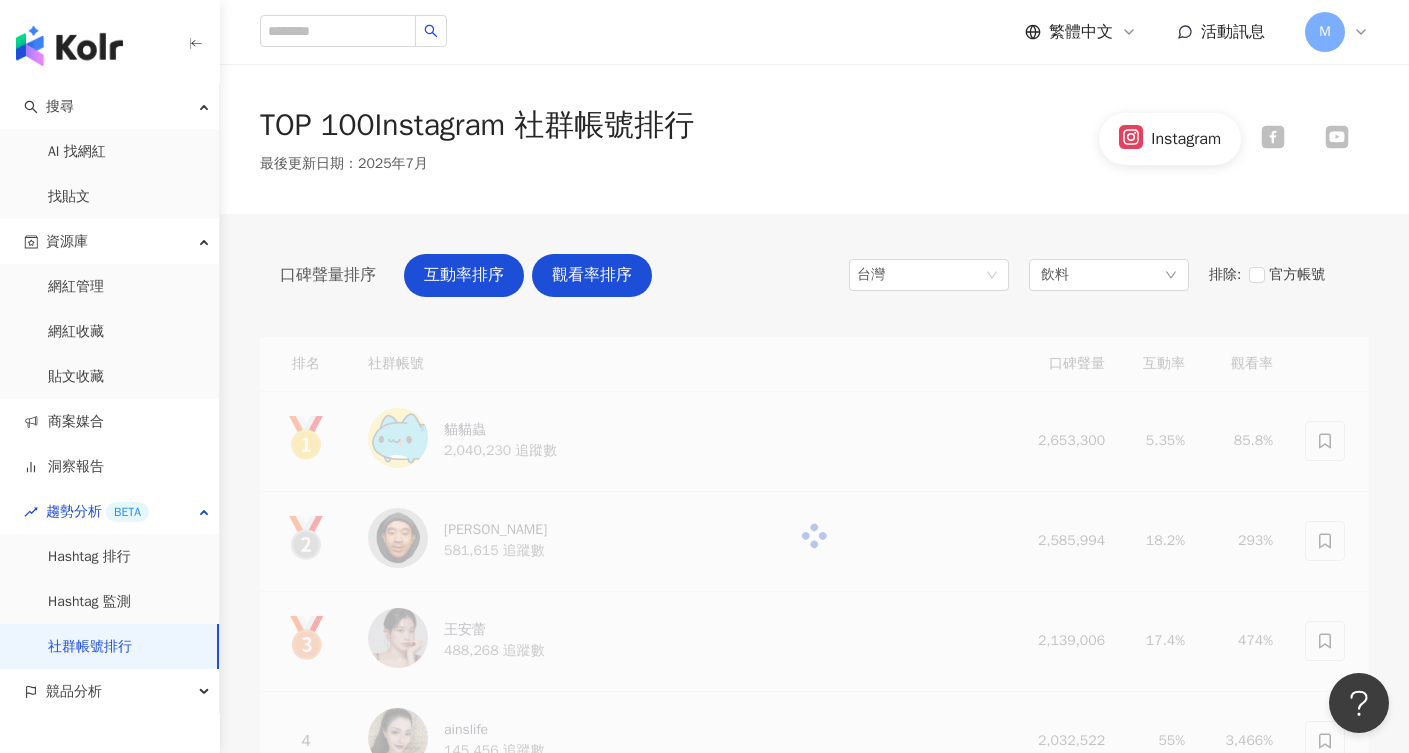 click on "互動率排序" at bounding box center (464, 275) 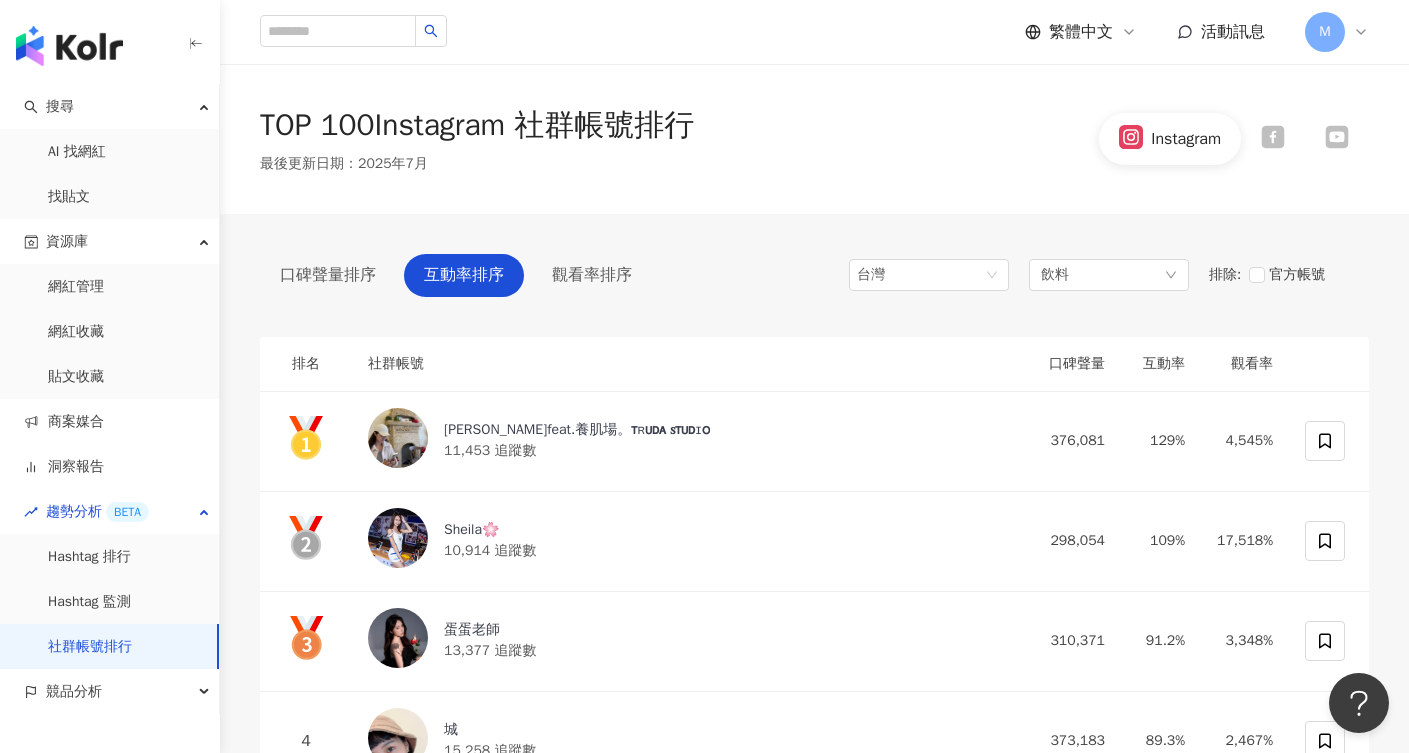 scroll, scrollTop: 0, scrollLeft: 0, axis: both 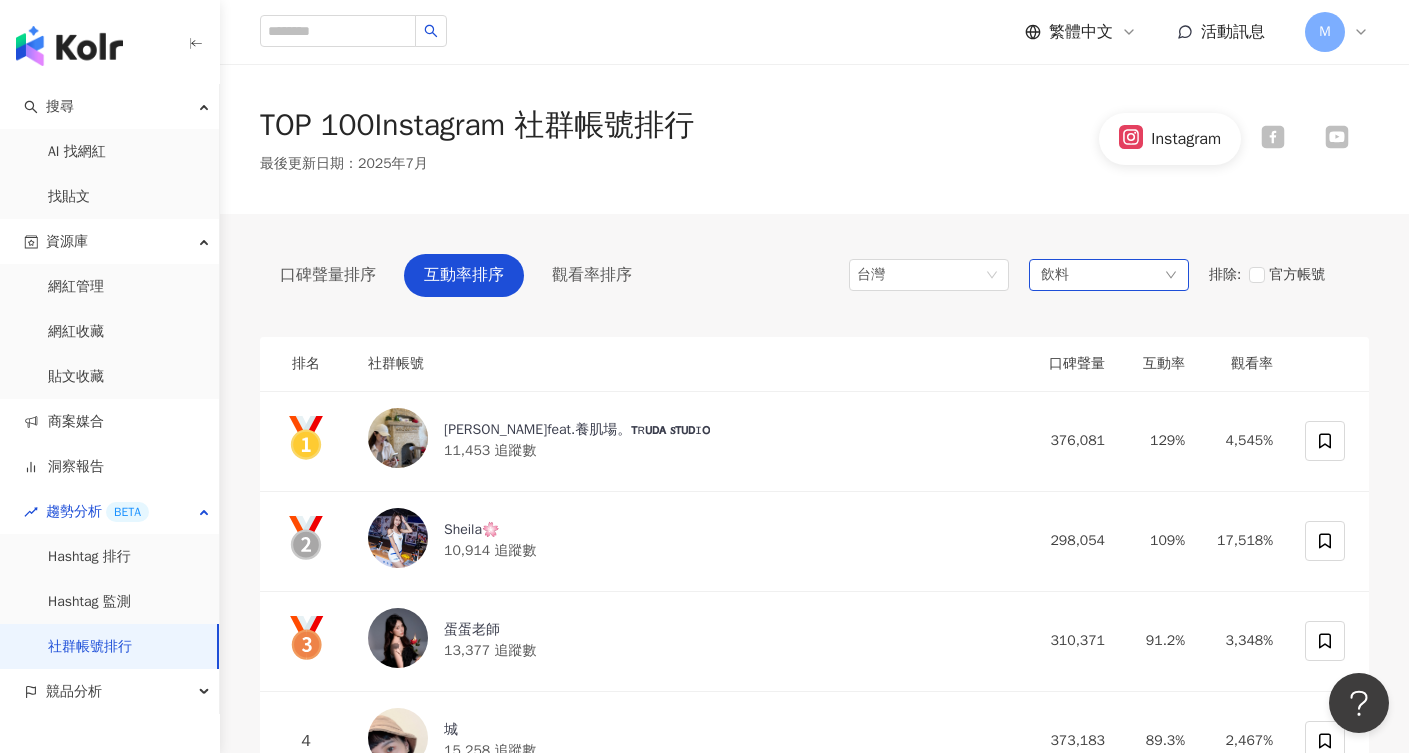 click on "飲料" at bounding box center [1055, 275] 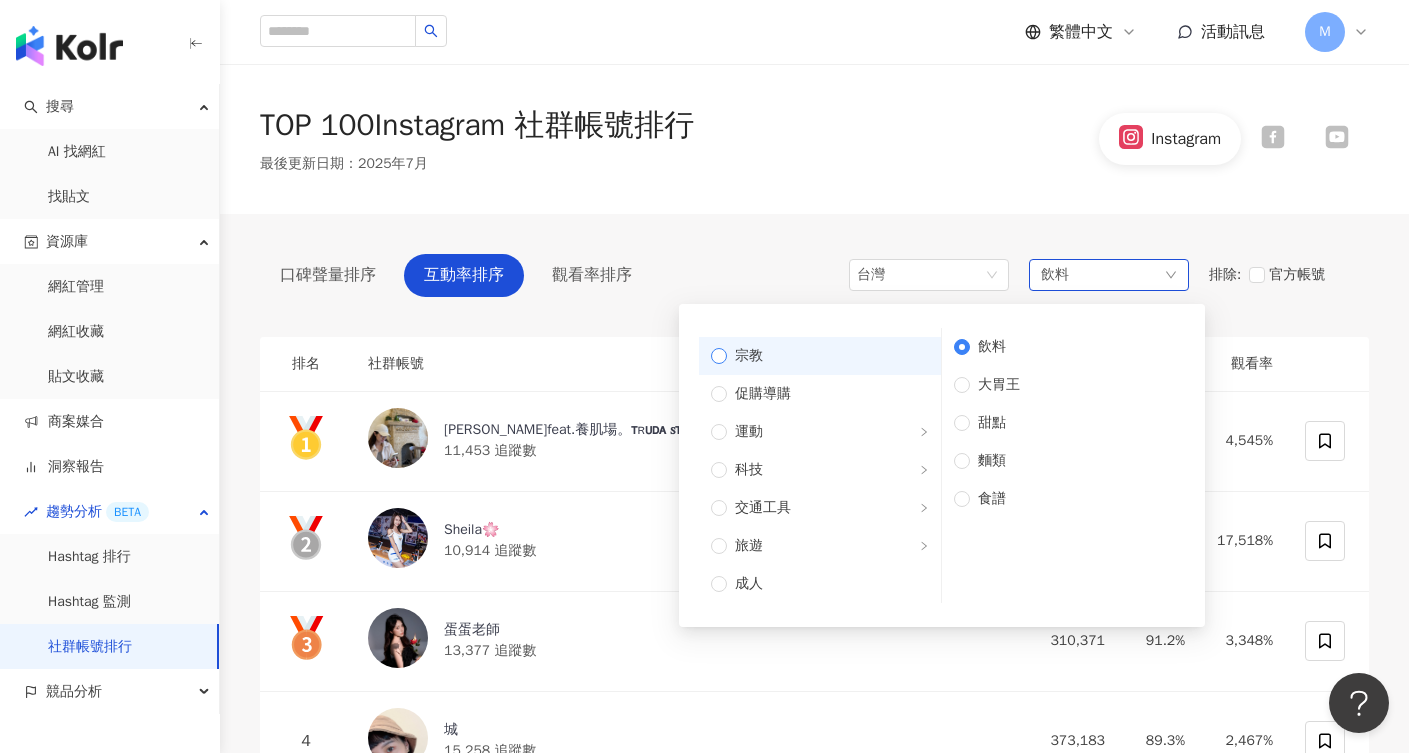 scroll, scrollTop: 675, scrollLeft: 0, axis: vertical 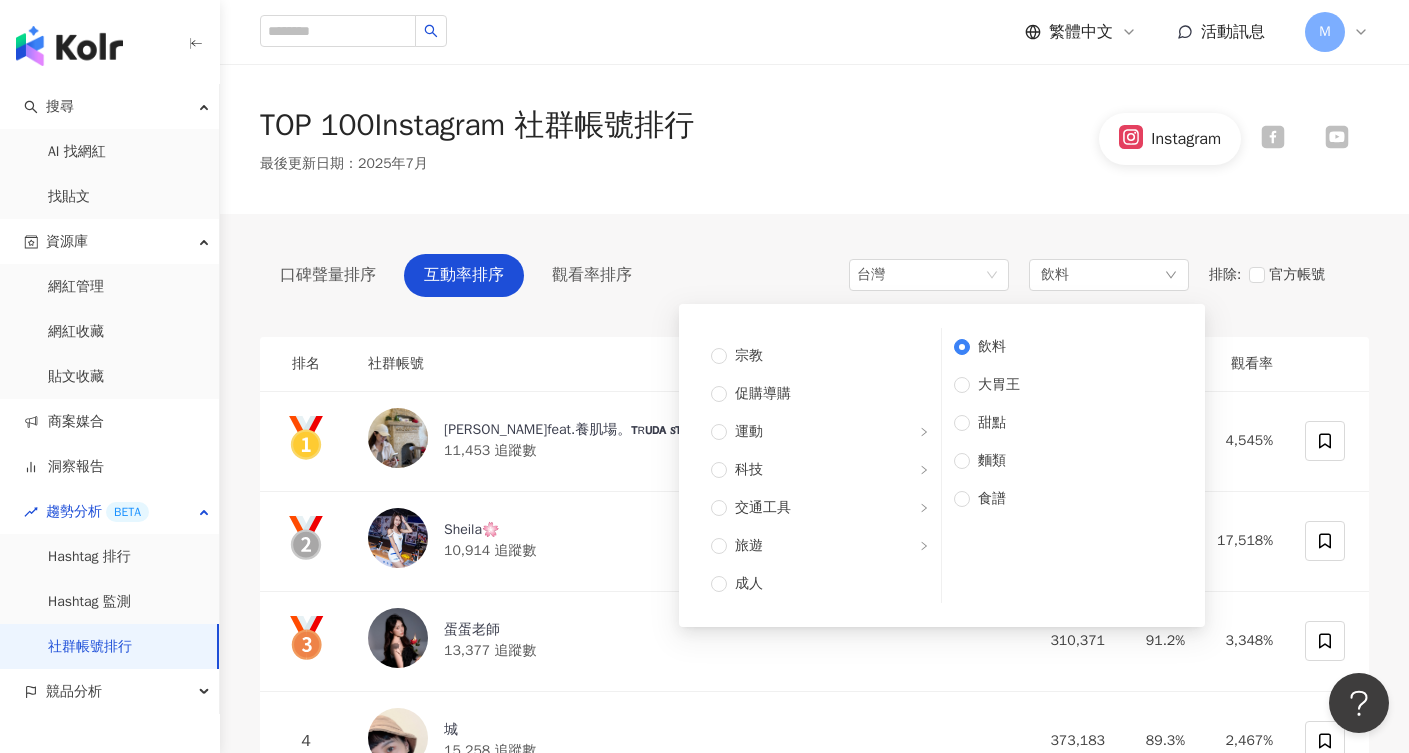 click on "TOP 100  Instagram   社群帳號排行 最後更新日期 ： 2025年7月 Instagram" at bounding box center [814, 139] 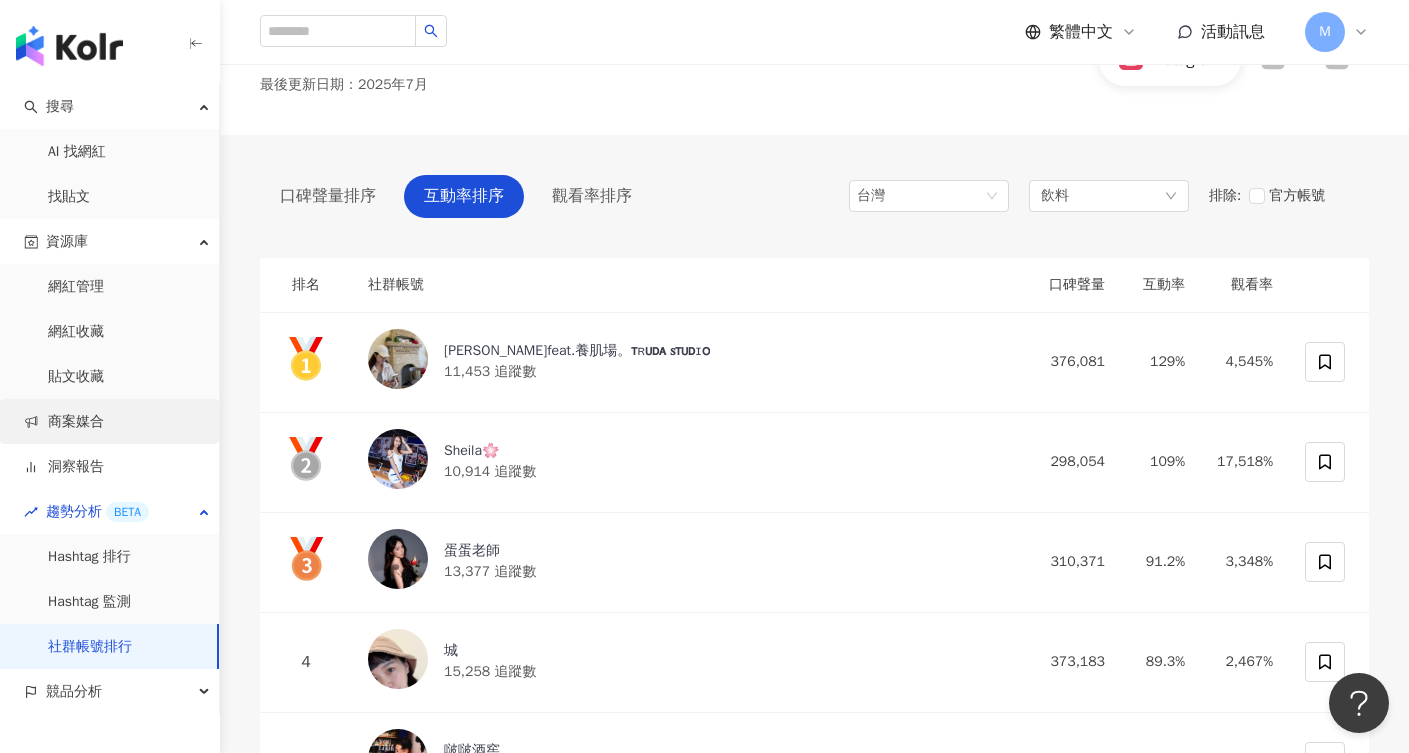 scroll, scrollTop: 102, scrollLeft: 0, axis: vertical 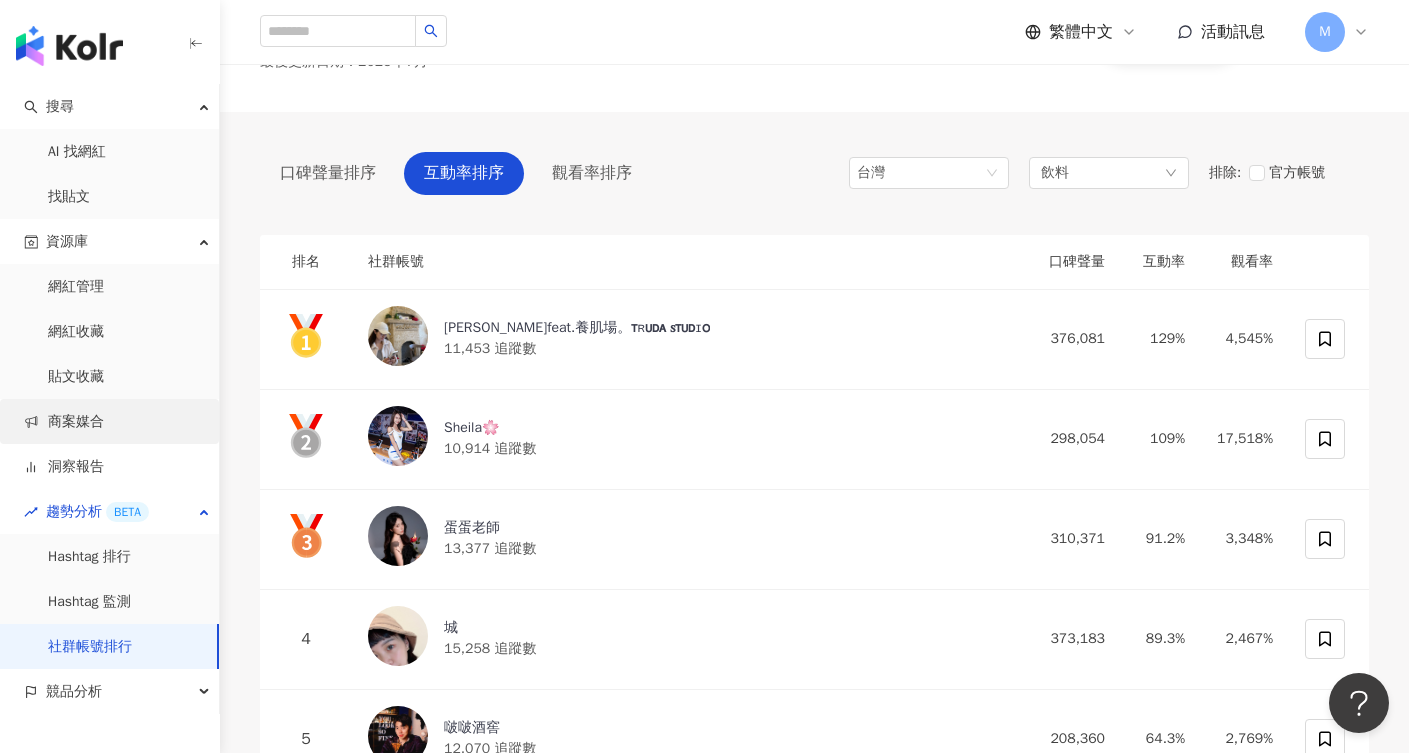 click on "商案媒合" at bounding box center (64, 422) 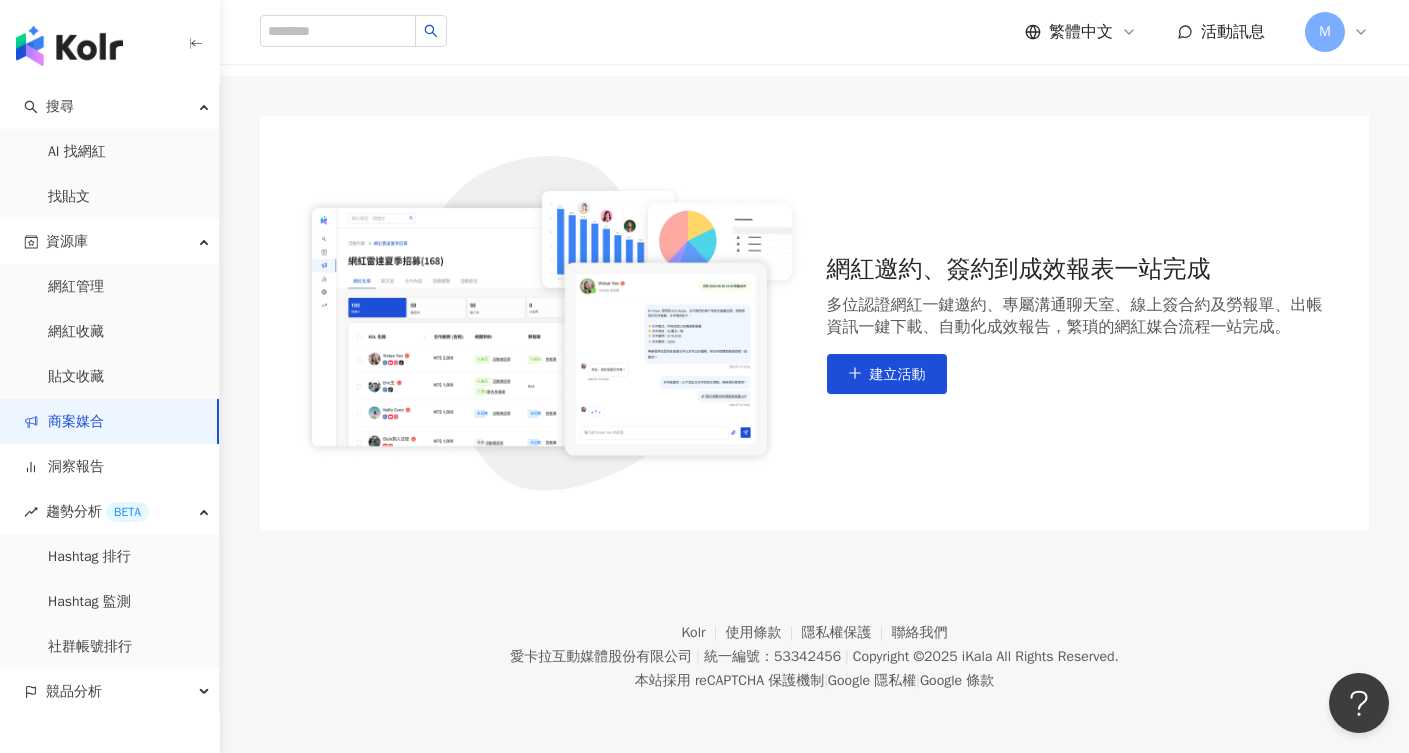 scroll, scrollTop: 110, scrollLeft: 0, axis: vertical 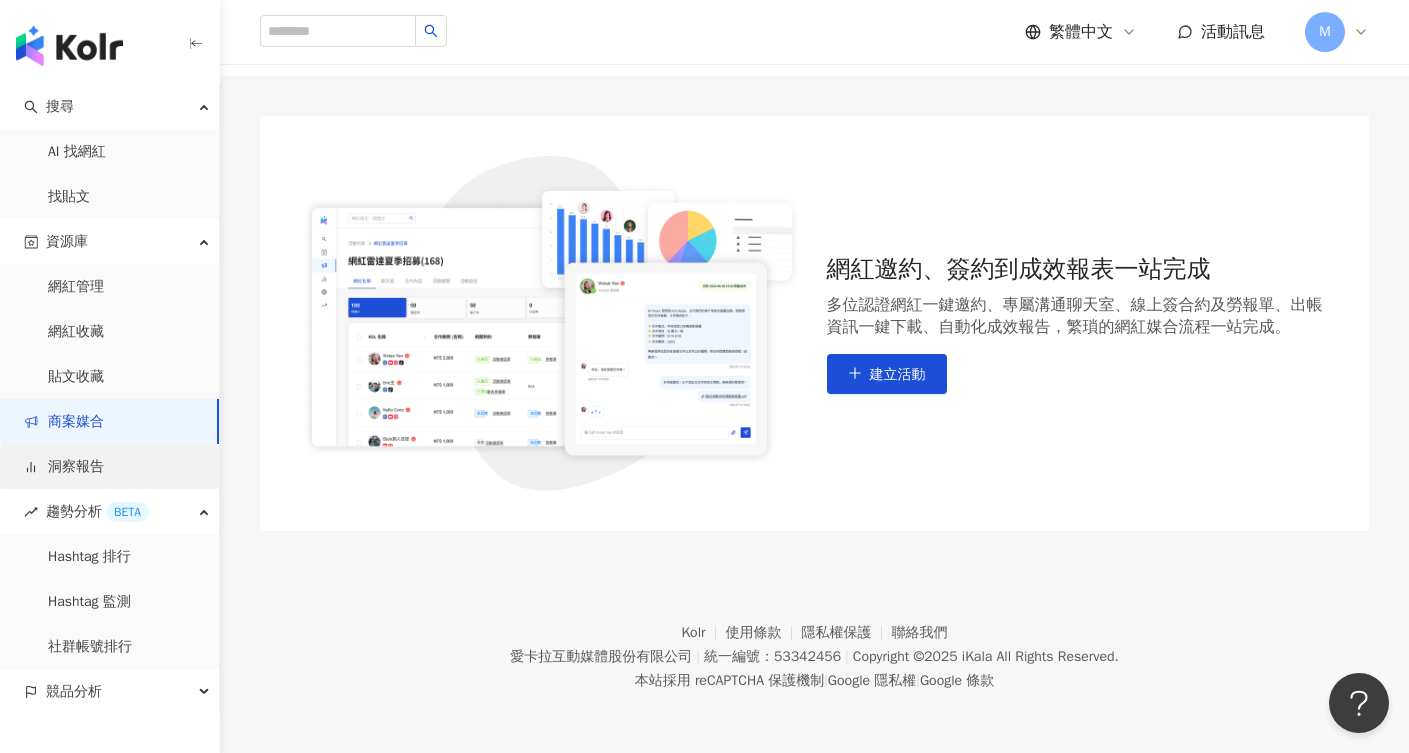 click on "洞察報告" at bounding box center (64, 467) 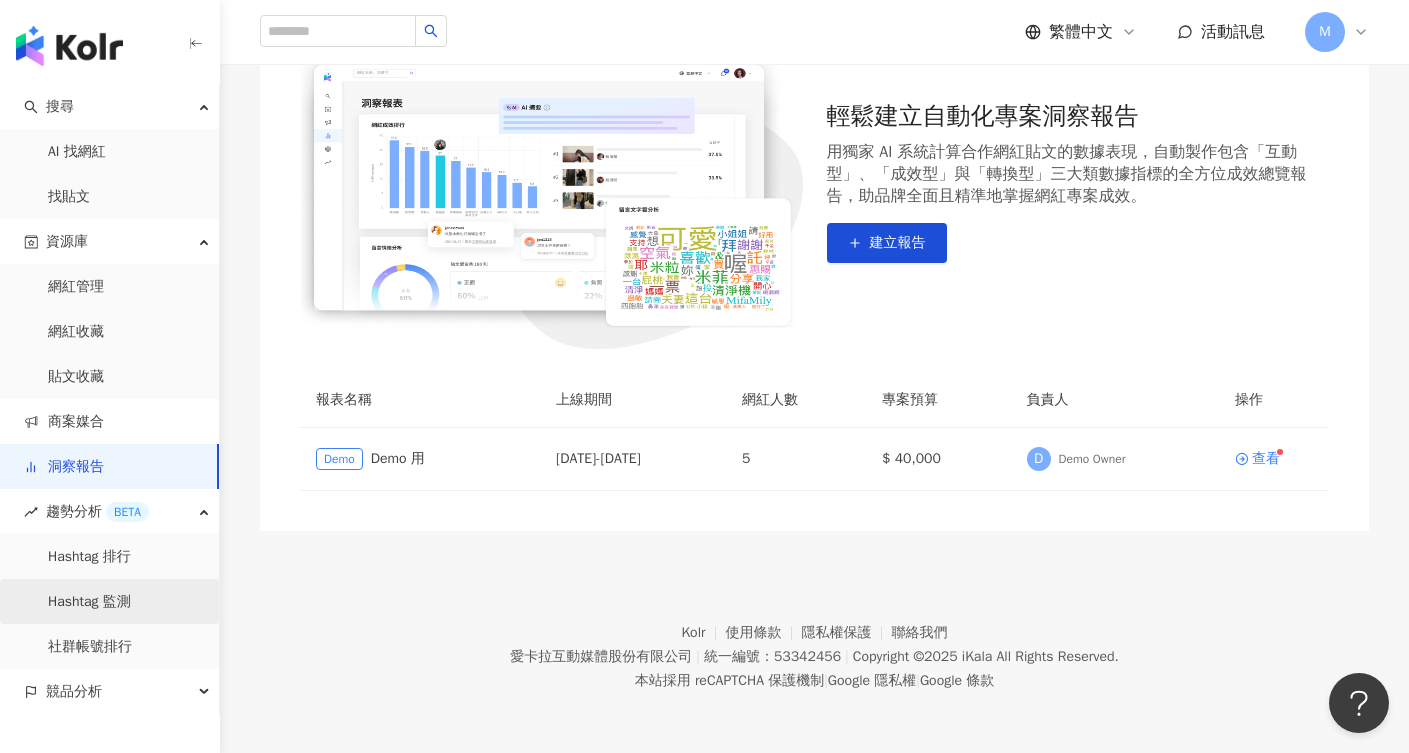 scroll, scrollTop: 252, scrollLeft: 0, axis: vertical 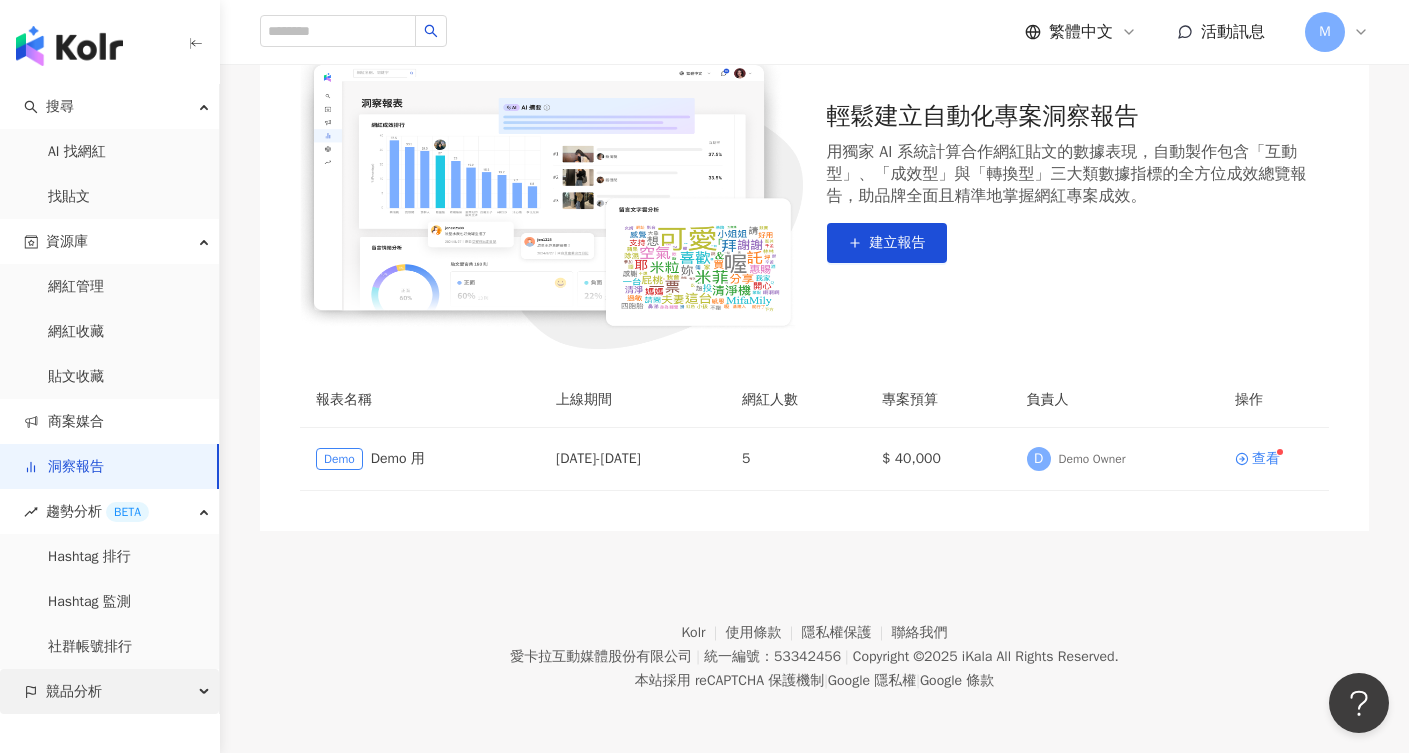 click on "競品分析" at bounding box center [74, 691] 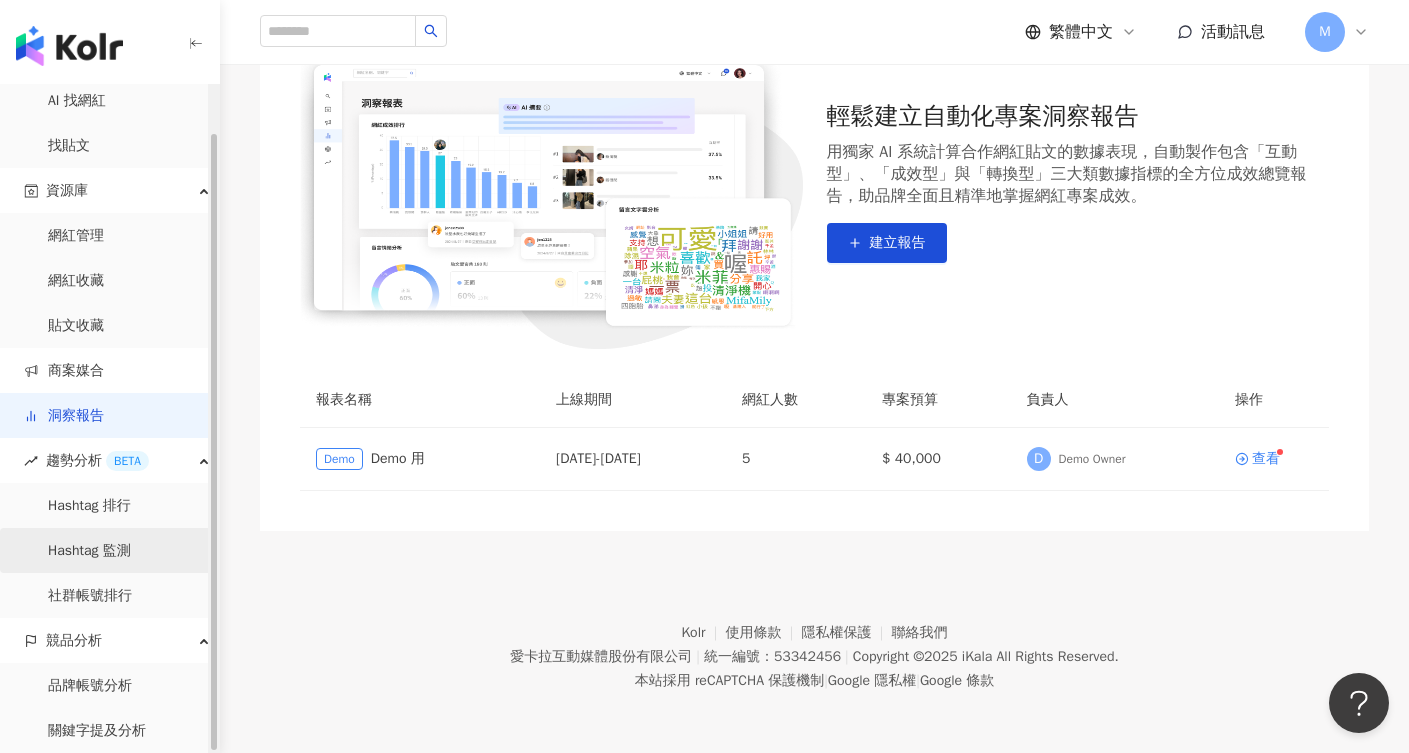 scroll, scrollTop: 51, scrollLeft: 0, axis: vertical 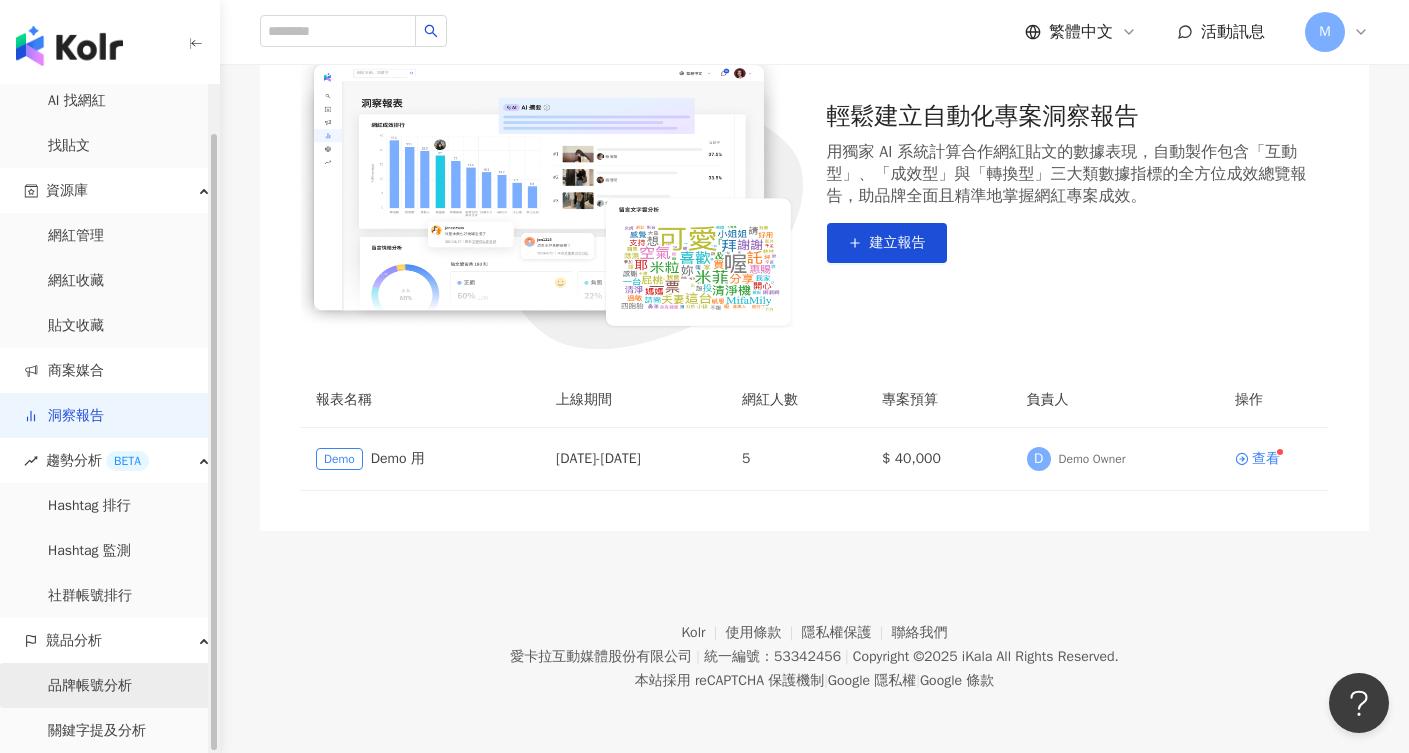 click on "品牌帳號分析" at bounding box center (90, 686) 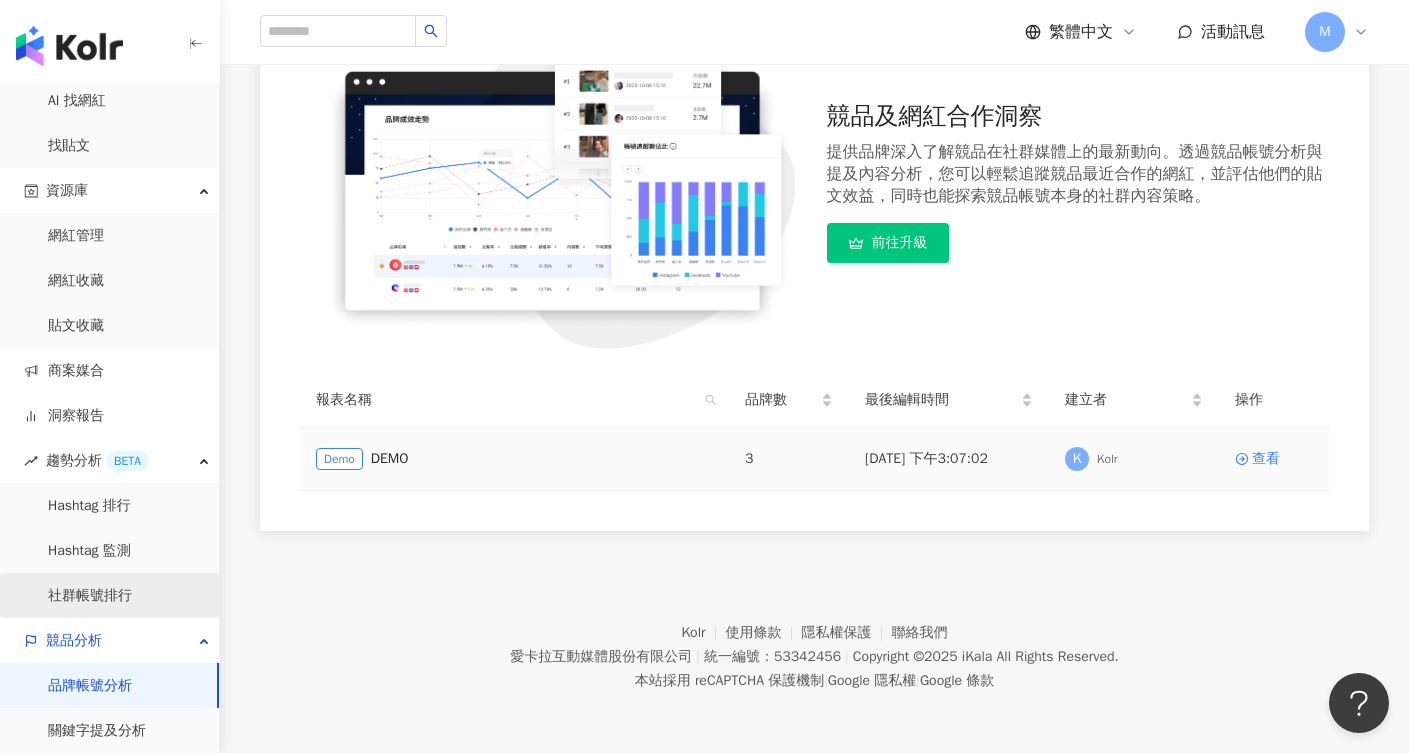 scroll, scrollTop: 252, scrollLeft: 0, axis: vertical 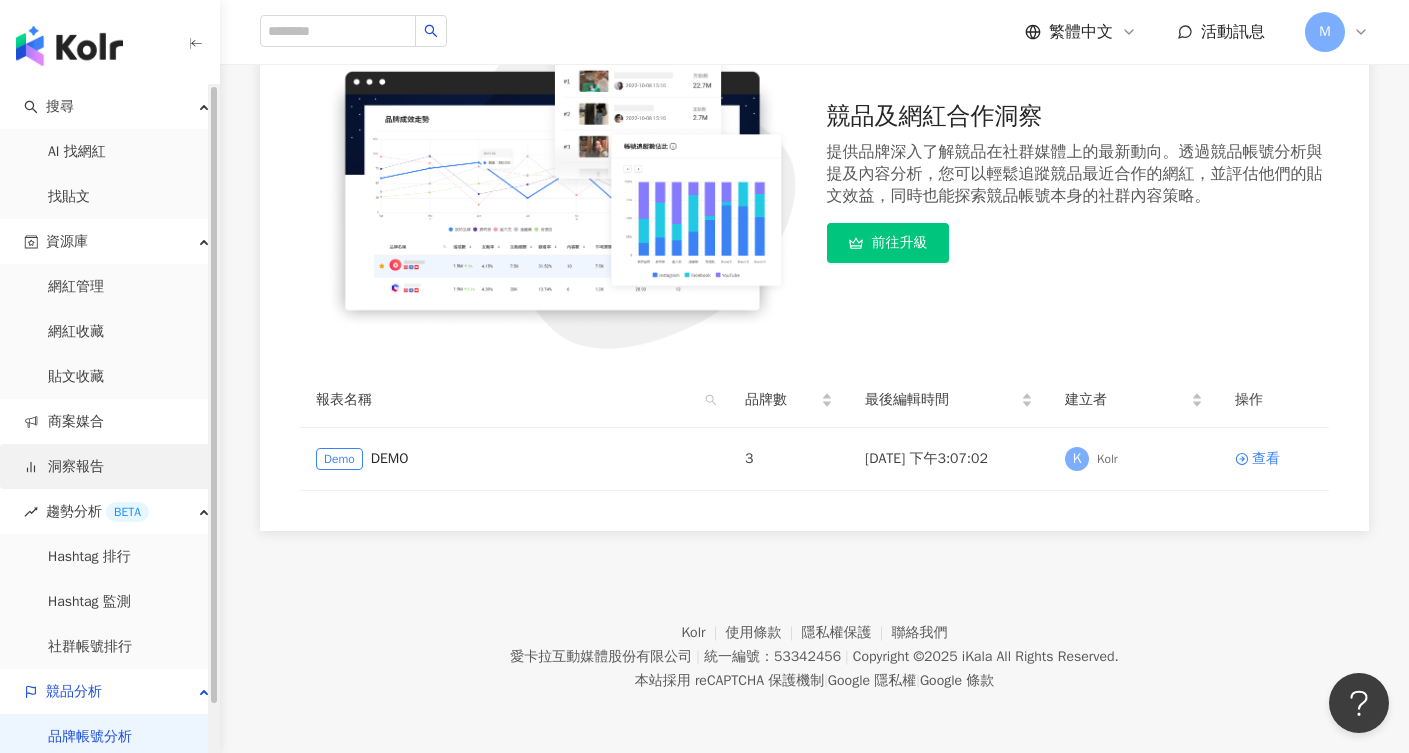 click on "洞察報告" at bounding box center [64, 467] 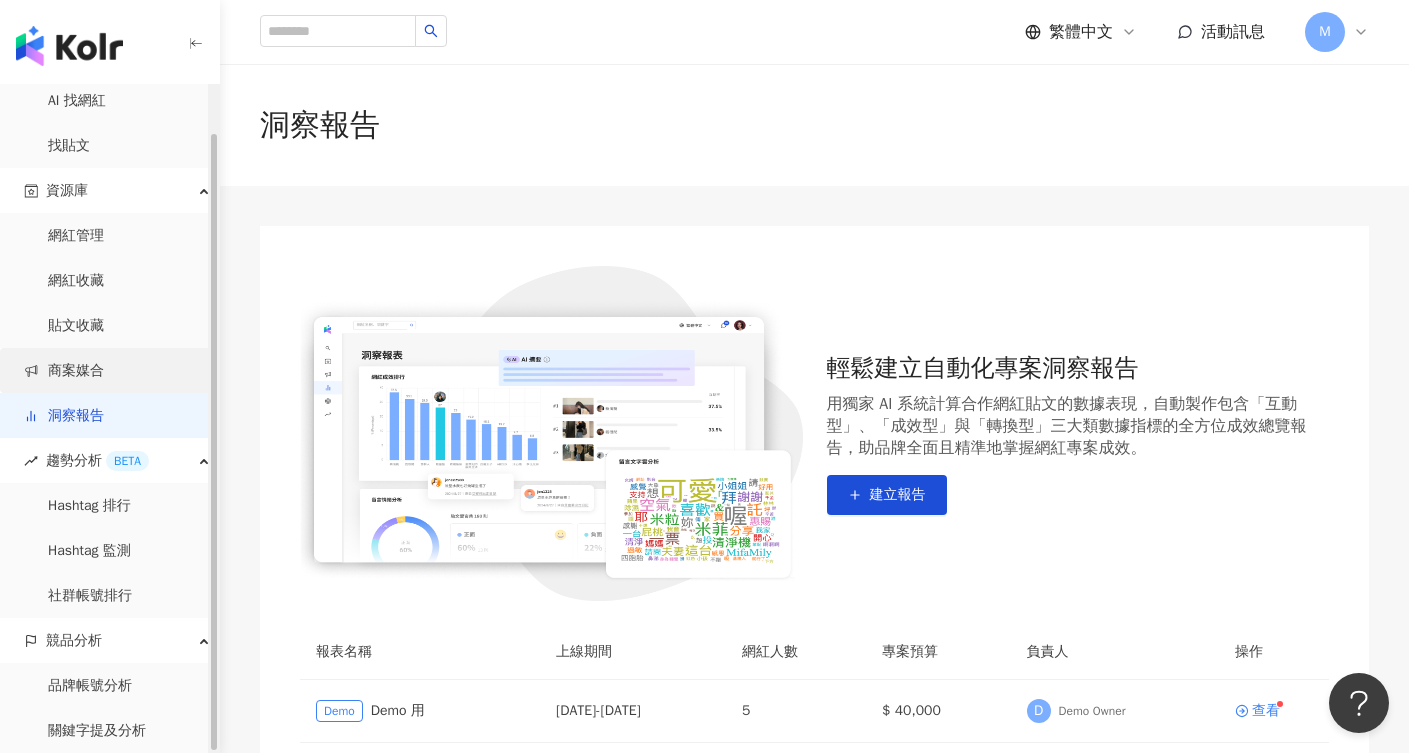 scroll, scrollTop: 51, scrollLeft: 0, axis: vertical 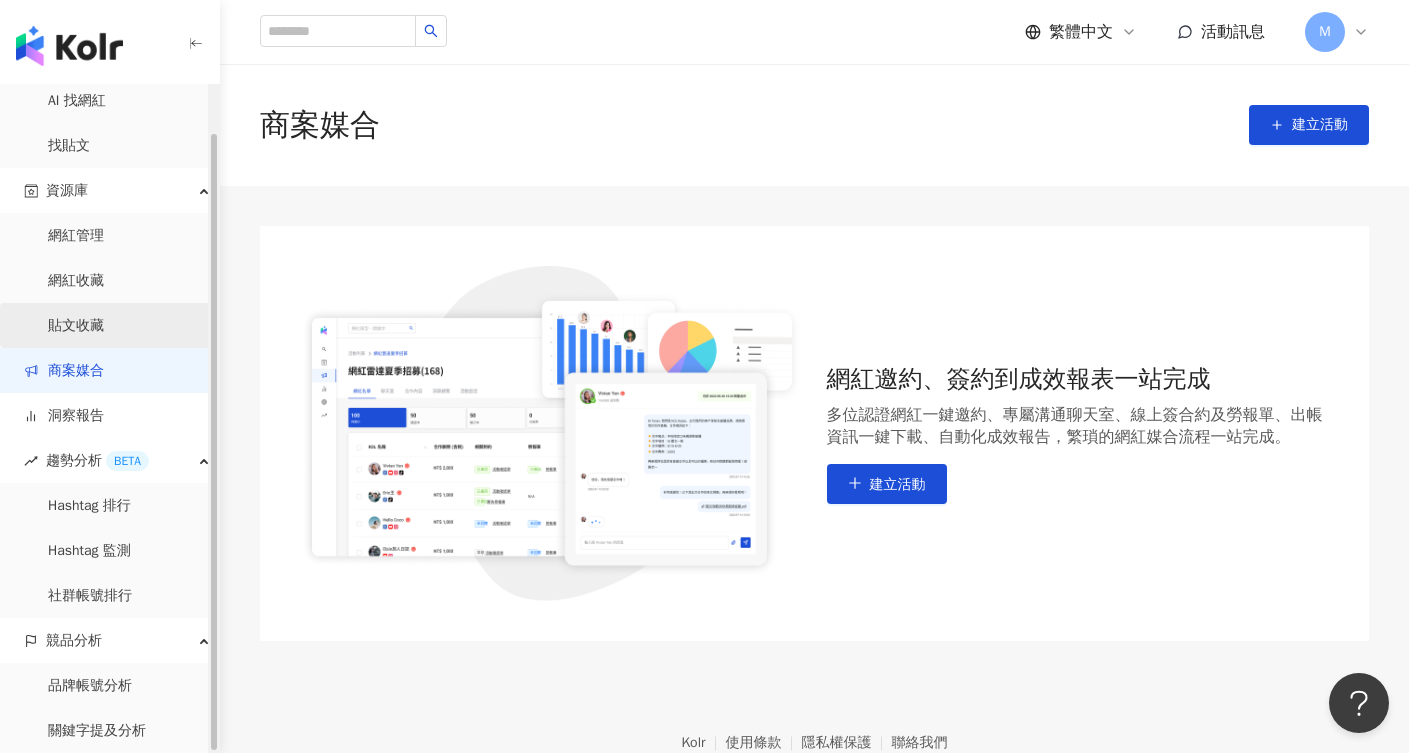 click on "貼文收藏" at bounding box center (76, 326) 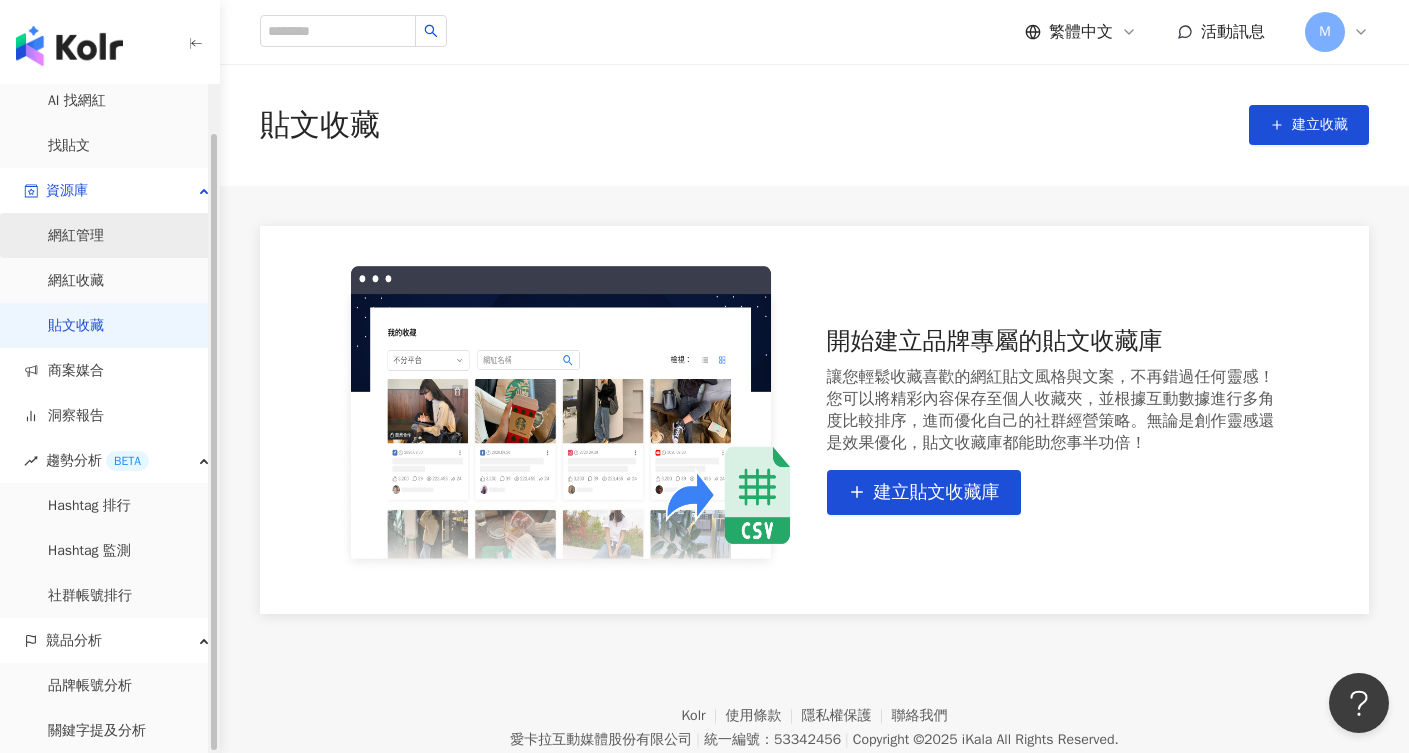 click on "網紅管理" at bounding box center (76, 236) 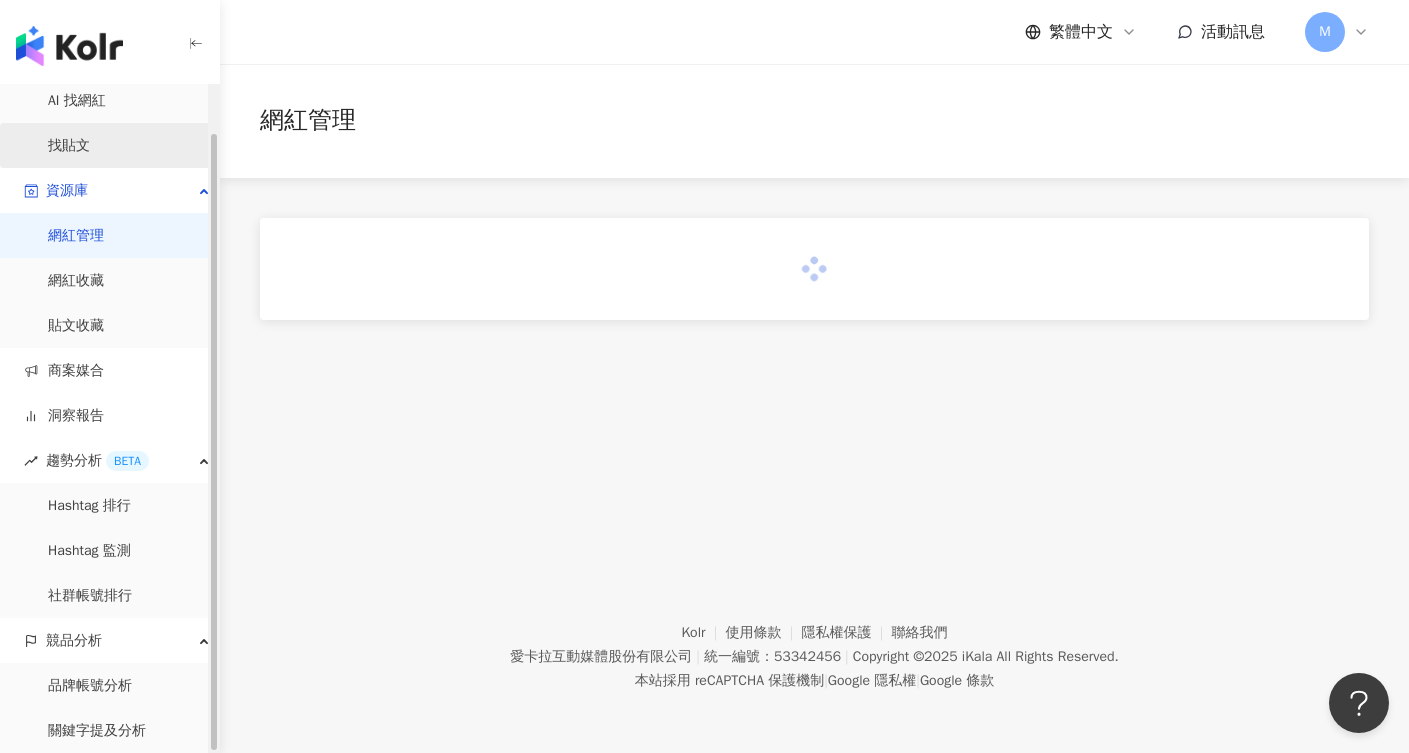 click on "找貼文" at bounding box center [69, 146] 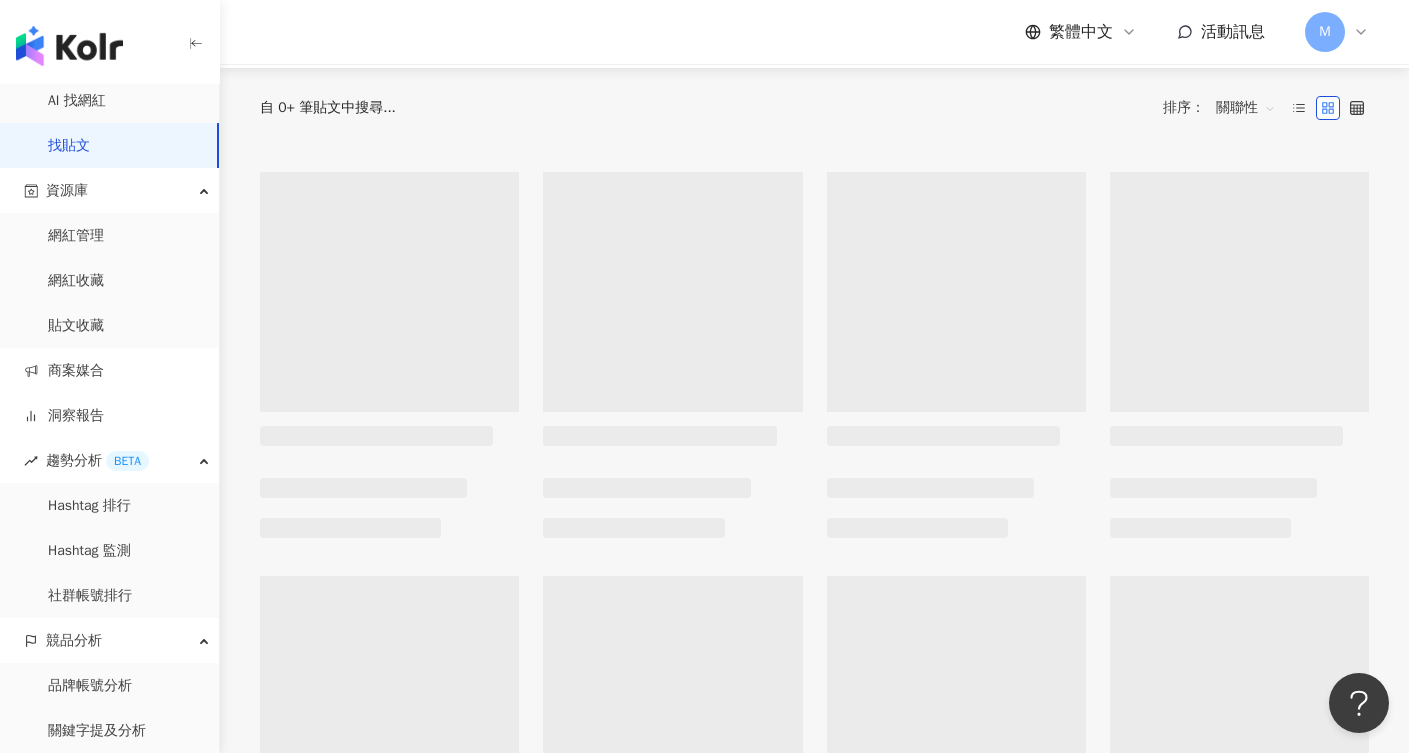 scroll, scrollTop: 197, scrollLeft: 0, axis: vertical 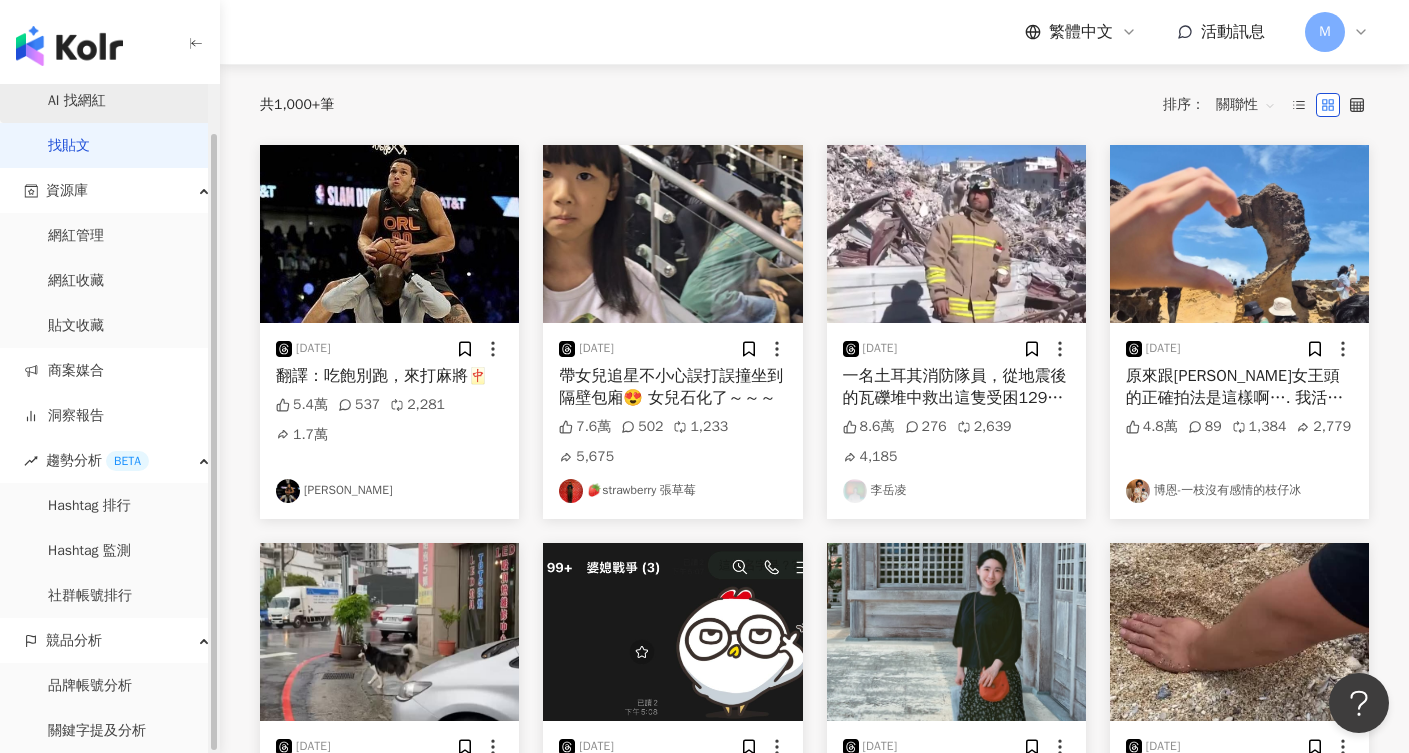 click on "AI 找網紅" at bounding box center (77, 101) 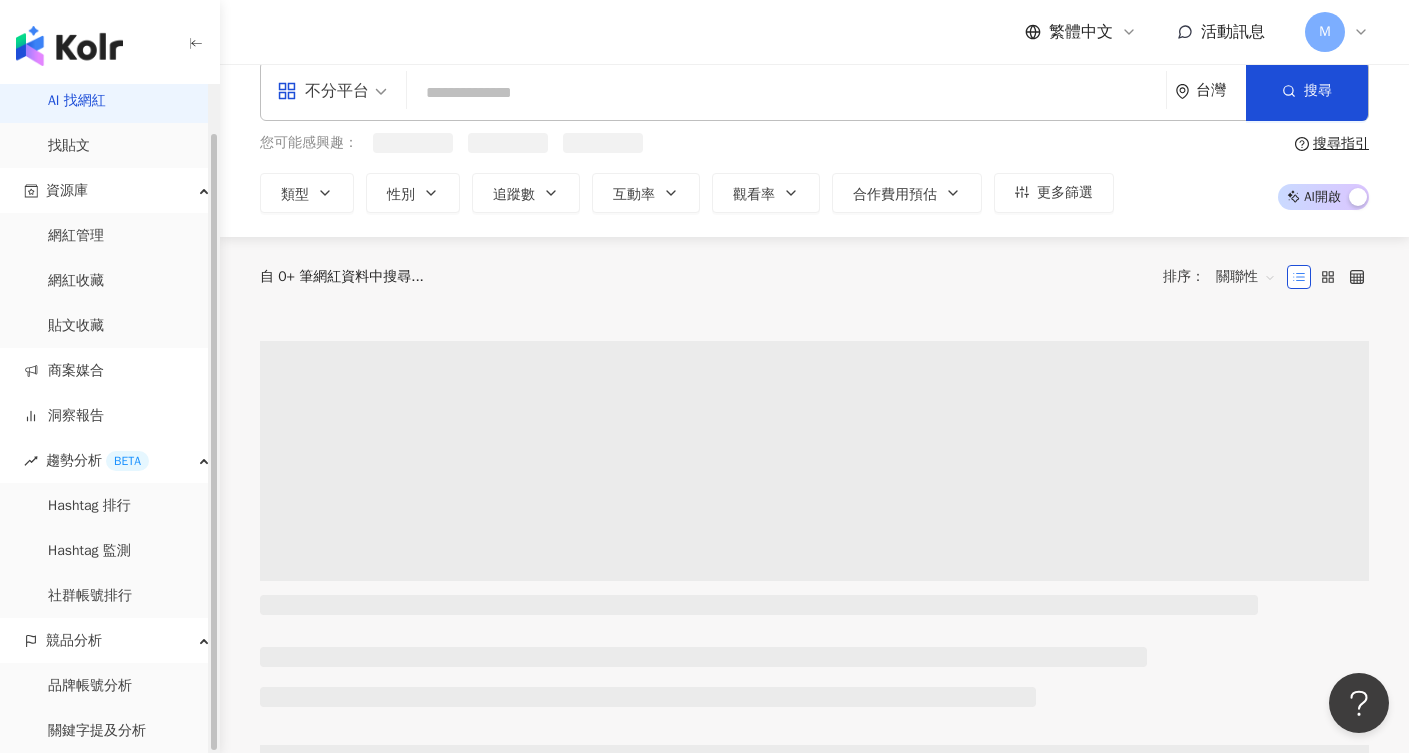 scroll, scrollTop: 33, scrollLeft: 0, axis: vertical 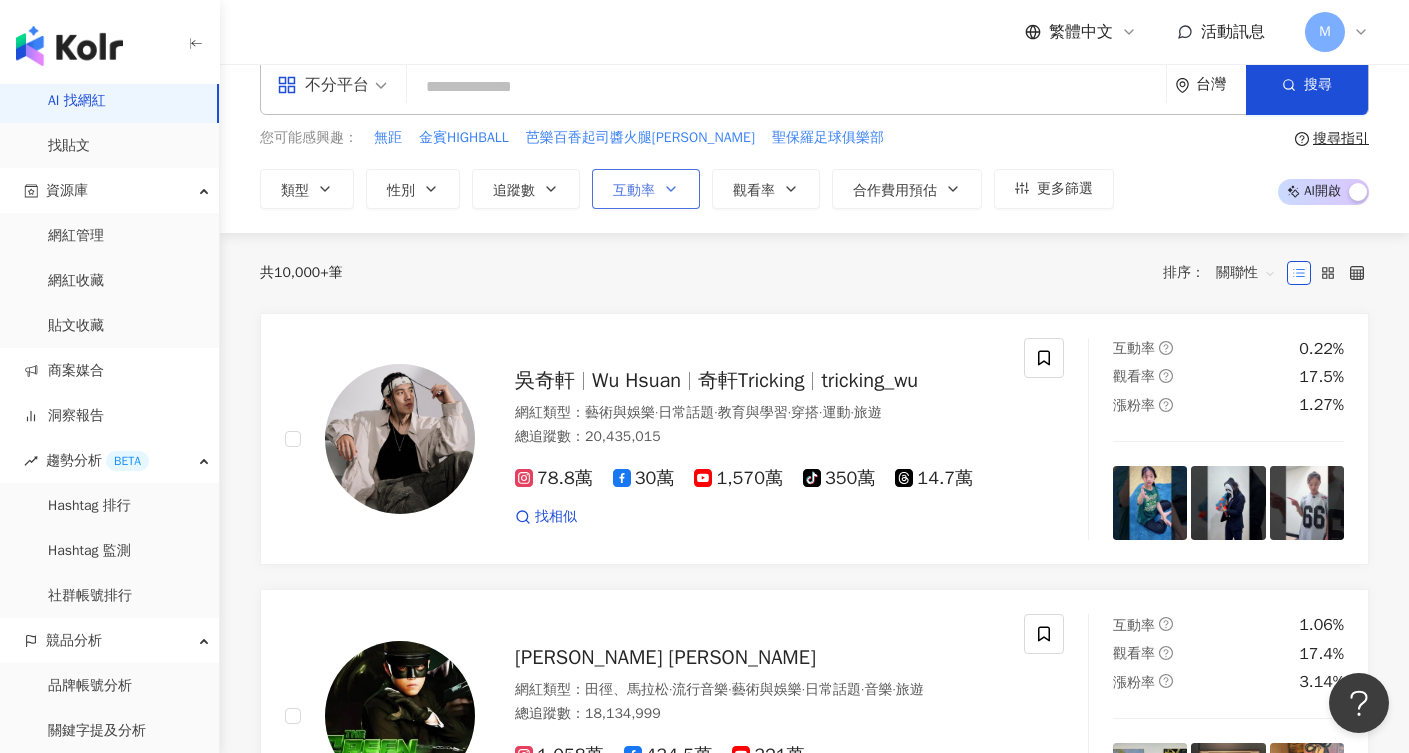 click on "互動率" at bounding box center (646, 189) 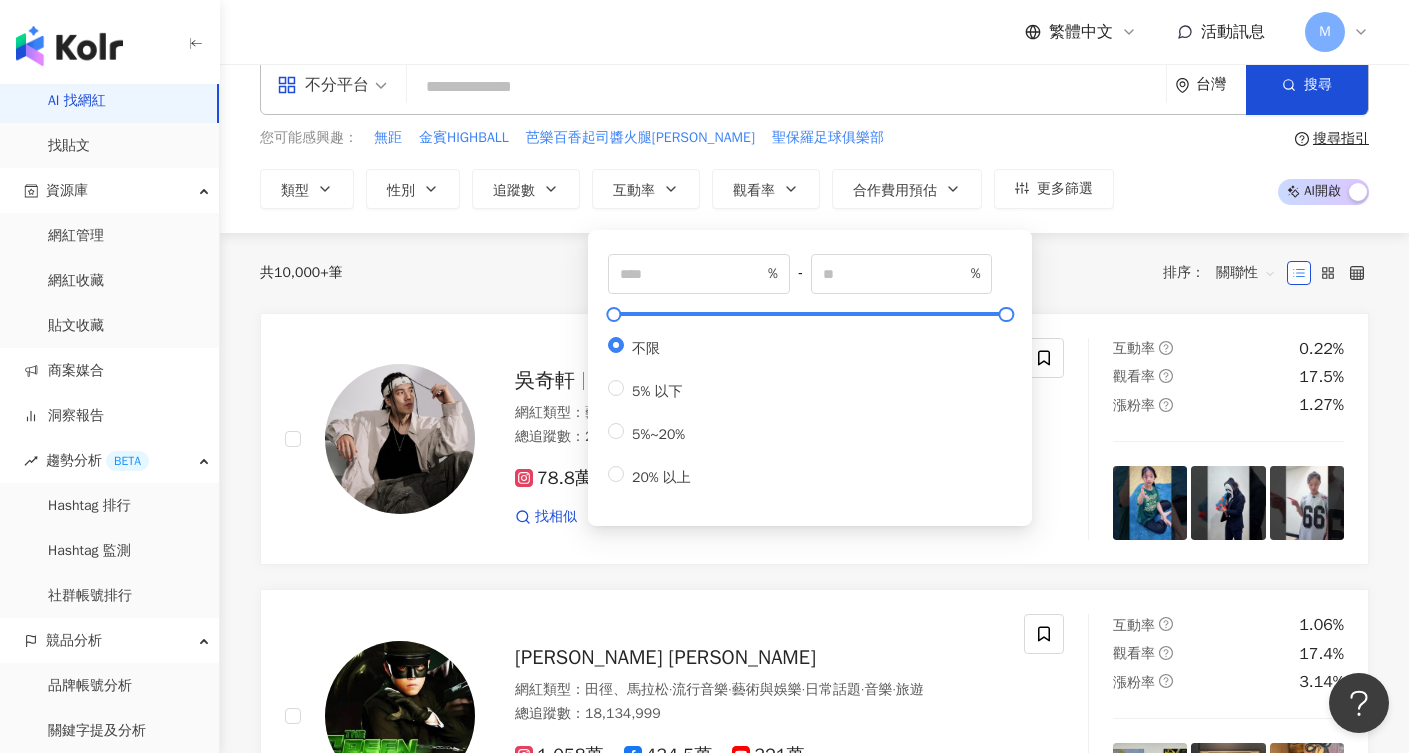 click on "共  10,000+  筆 排序： 關聯性" at bounding box center (814, 273) 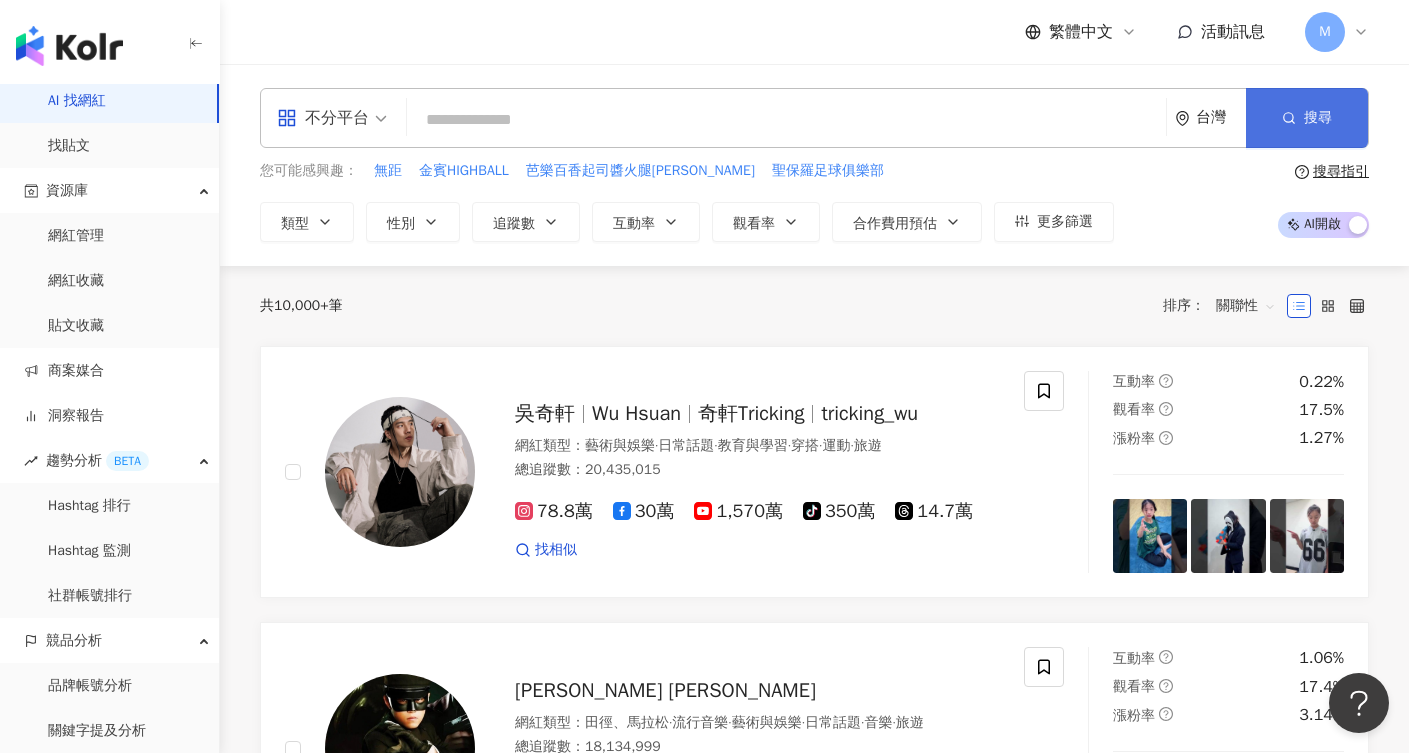 scroll, scrollTop: 0, scrollLeft: 0, axis: both 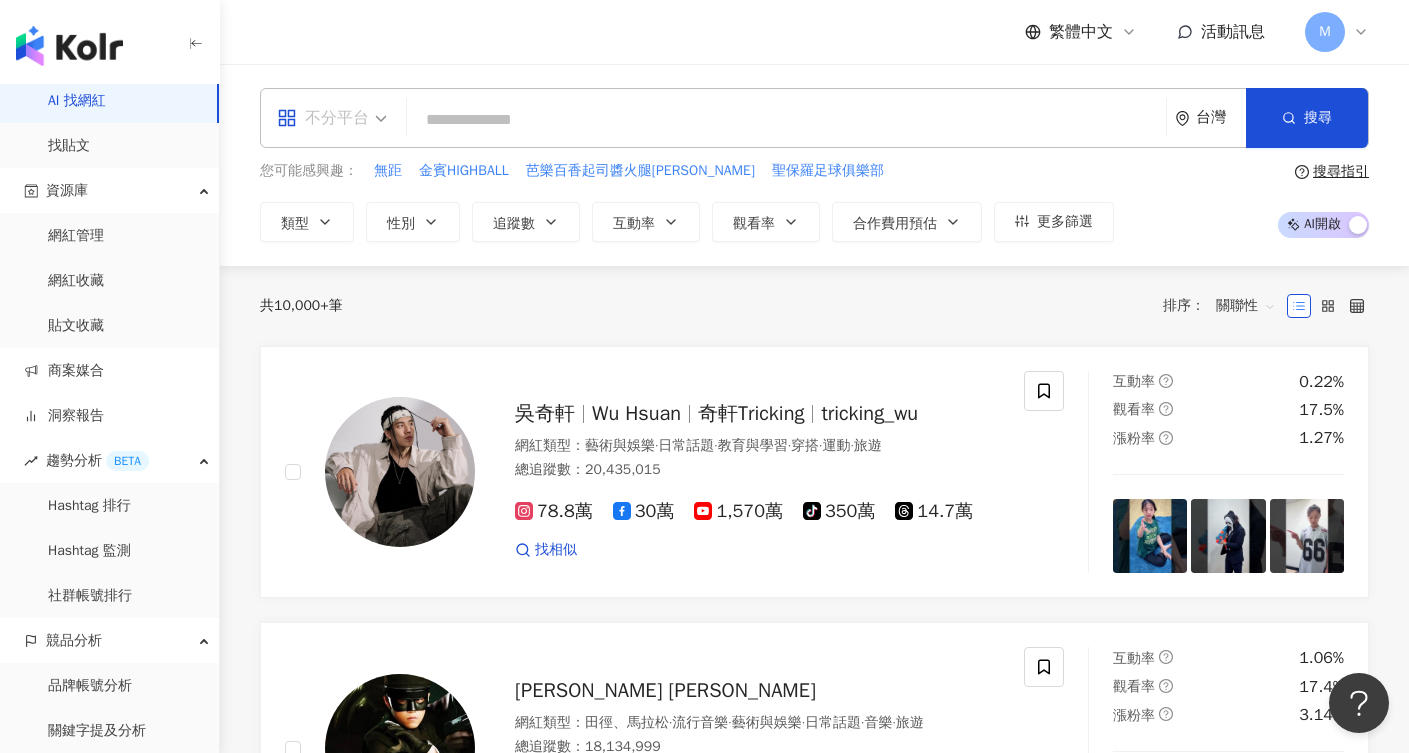 click on "不分平台" at bounding box center [323, 118] 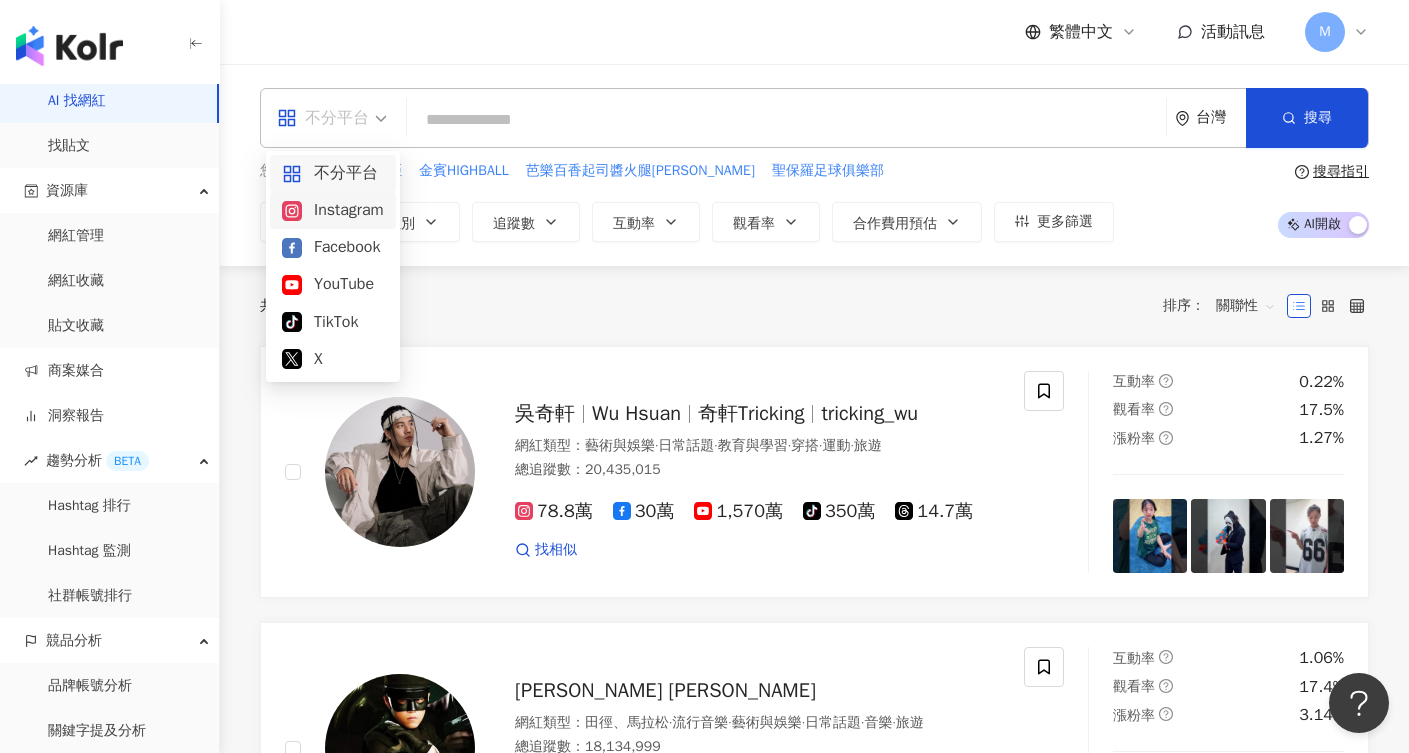 click on "Instagram" at bounding box center [333, 210] 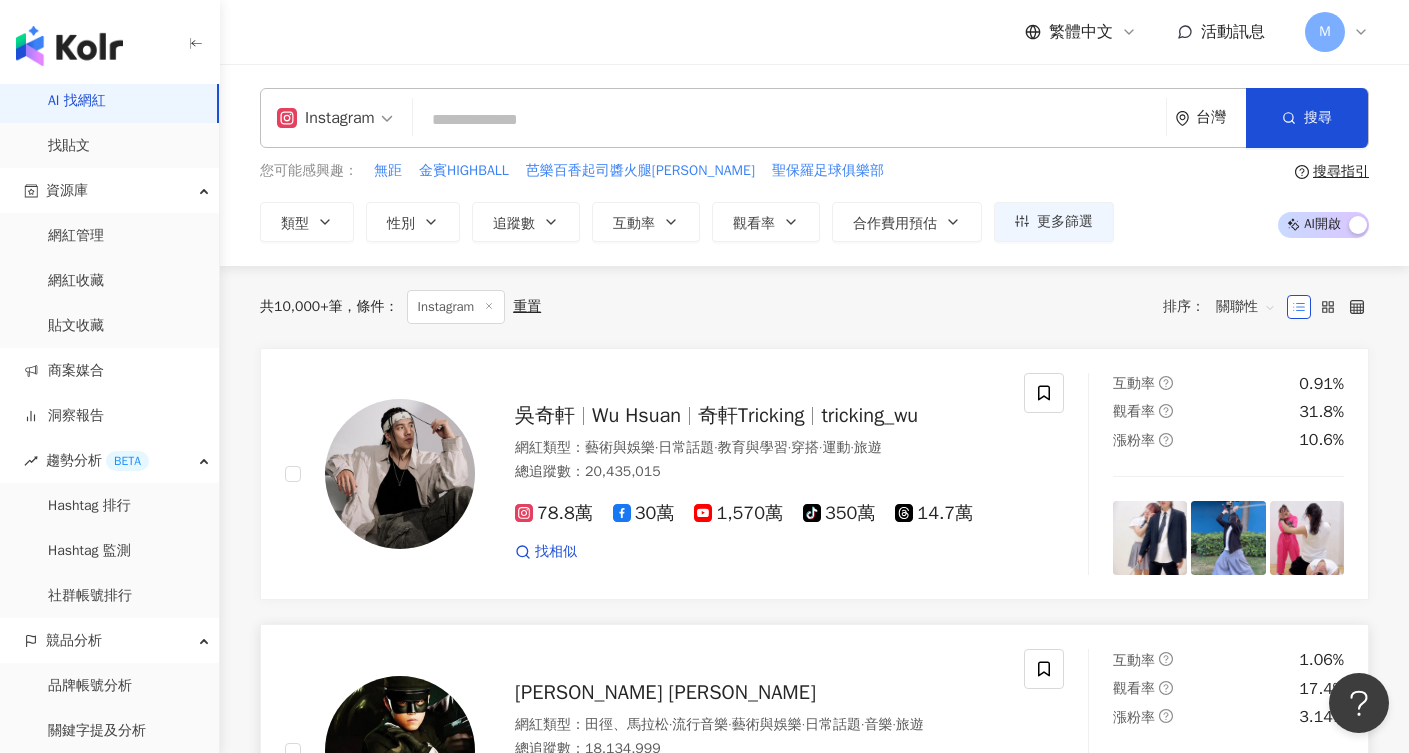 scroll, scrollTop: 0, scrollLeft: 0, axis: both 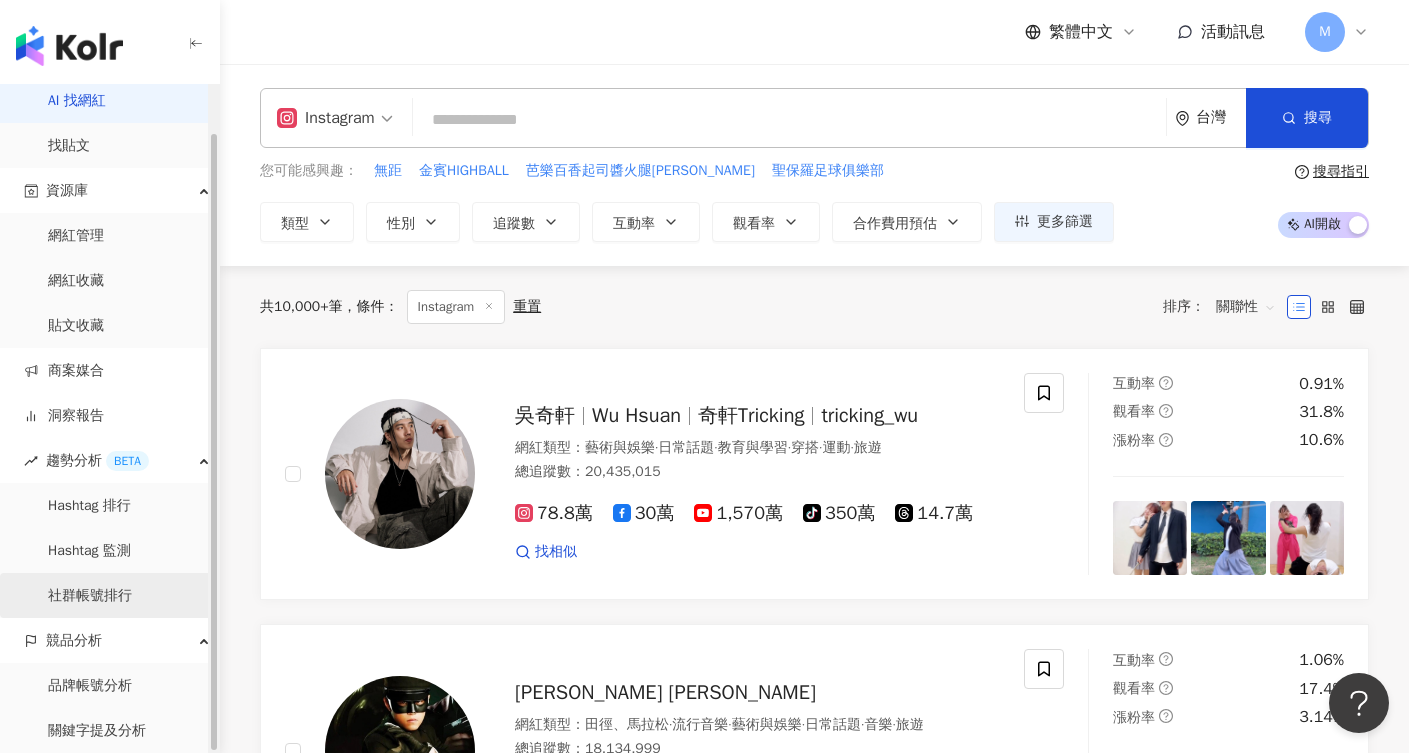click on "社群帳號排行" at bounding box center [90, 596] 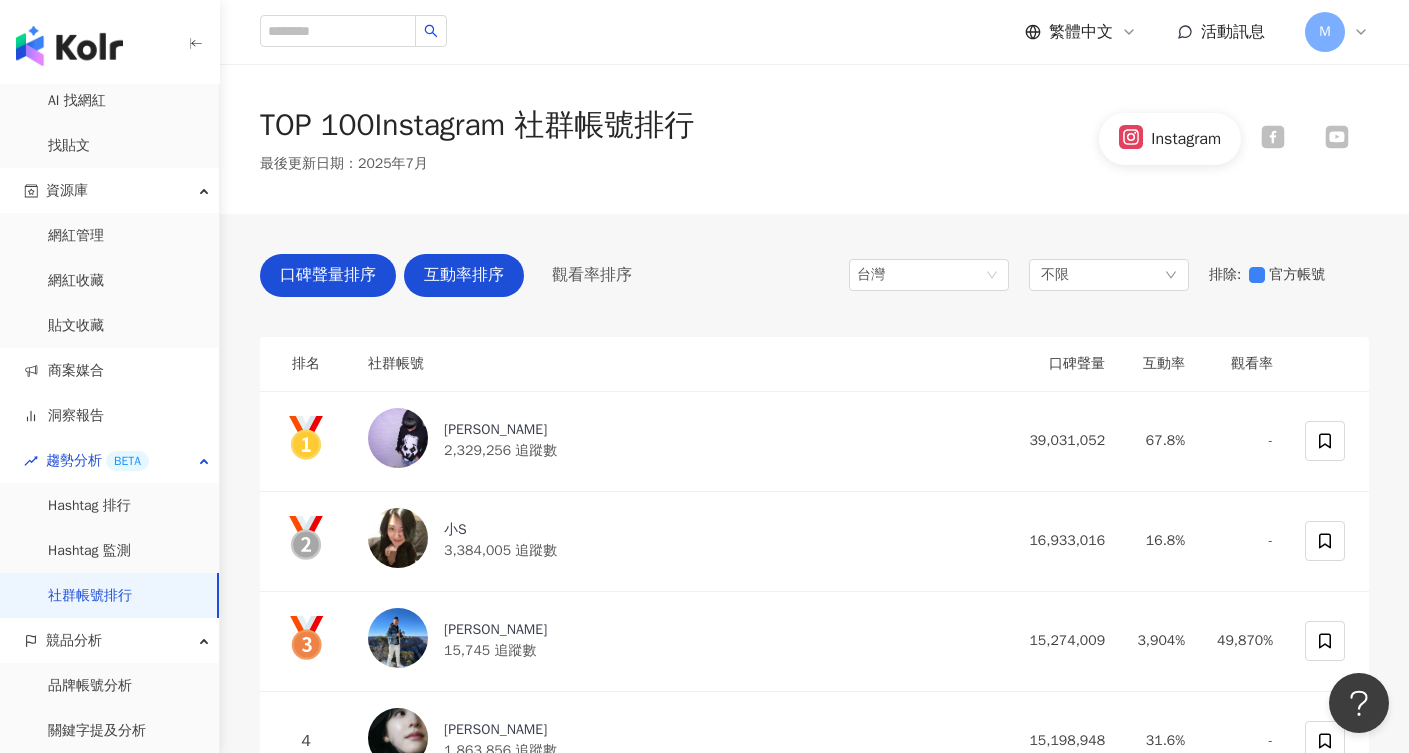 click on "互動率排序" at bounding box center [464, 275] 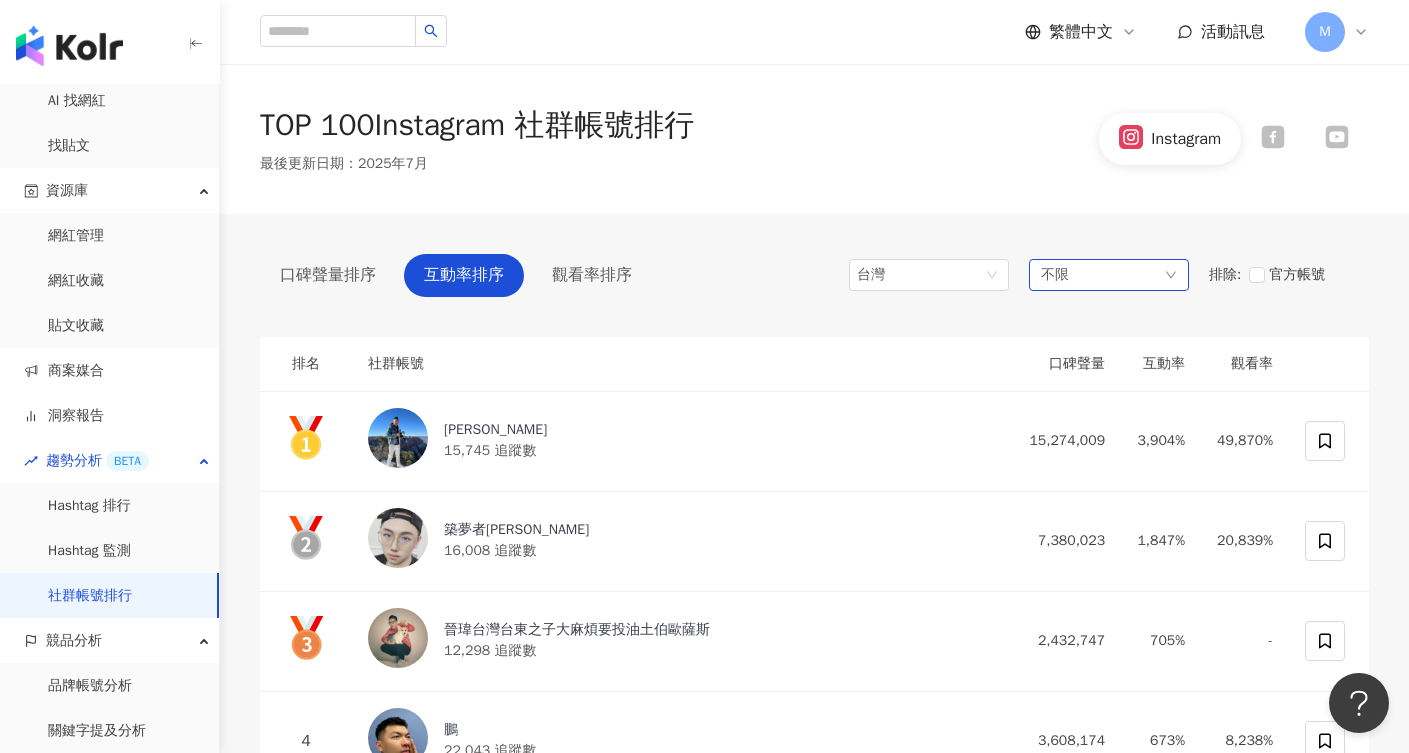 click on "不限" at bounding box center (1055, 275) 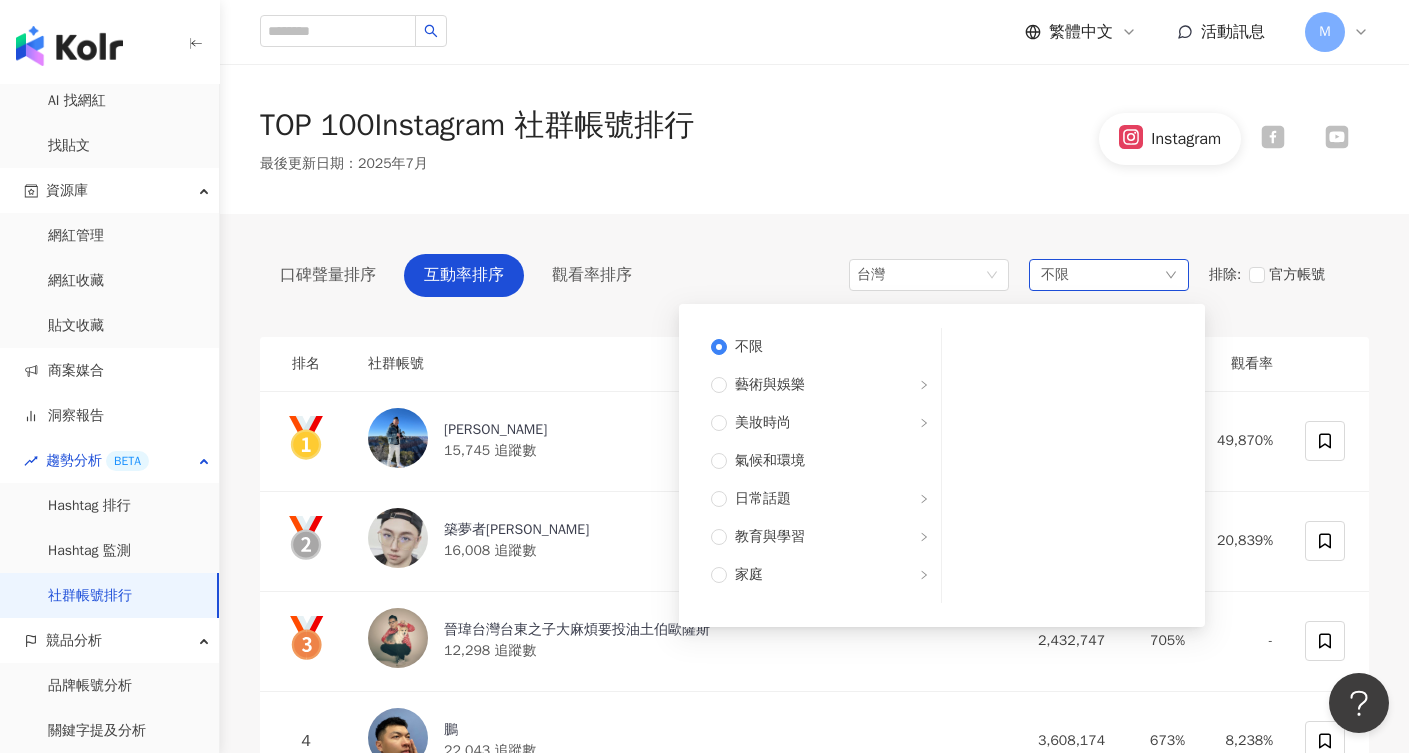 click on "不限 不限 藝術與娛樂 美妝時尚 氣候和環境 日常話題 教育與學習 家庭 財經 美食 命理占卜 遊戲 法政社會 生活風格 影視娛樂 醫療與健康 寵物 攝影 感情 宗教 促購導購 運動 科技 交通工具 旅遊 成人" at bounding box center (1109, 275) 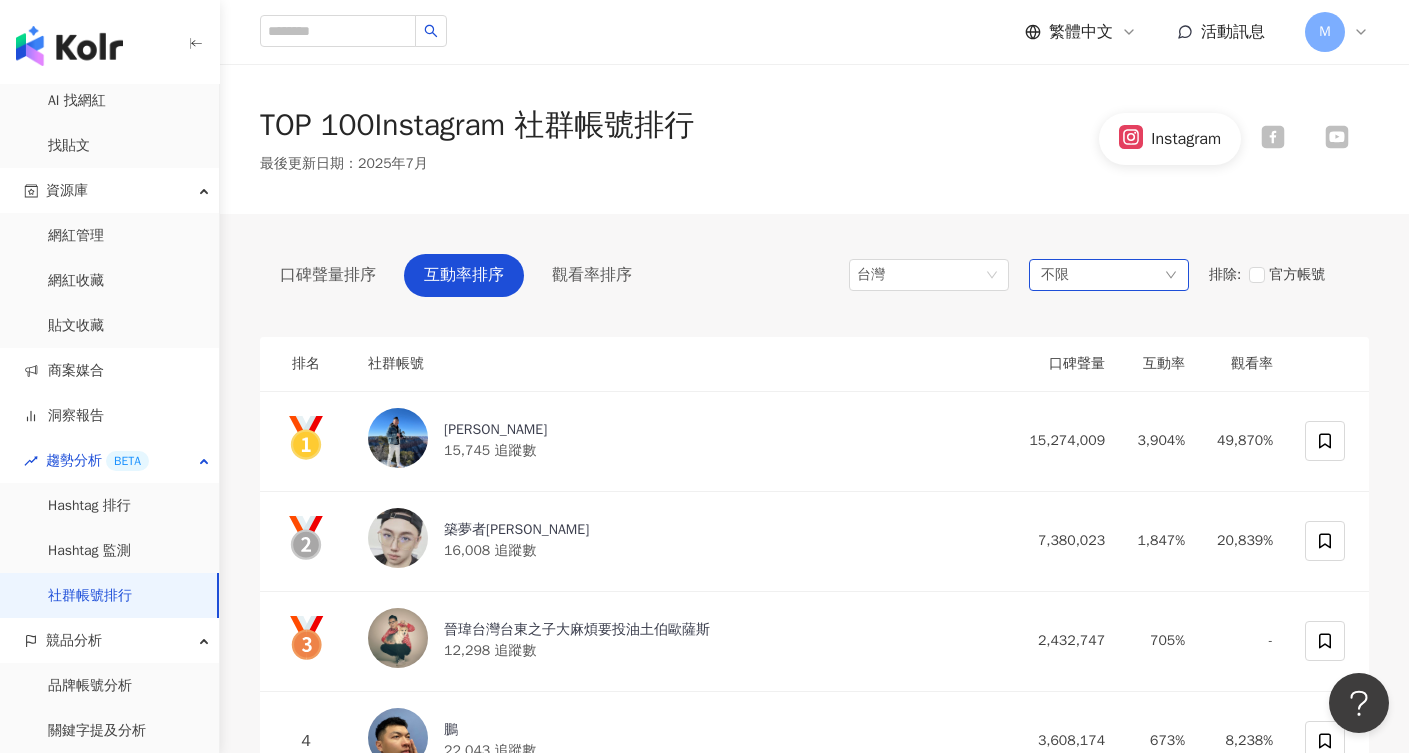 click on "不限" at bounding box center (1109, 275) 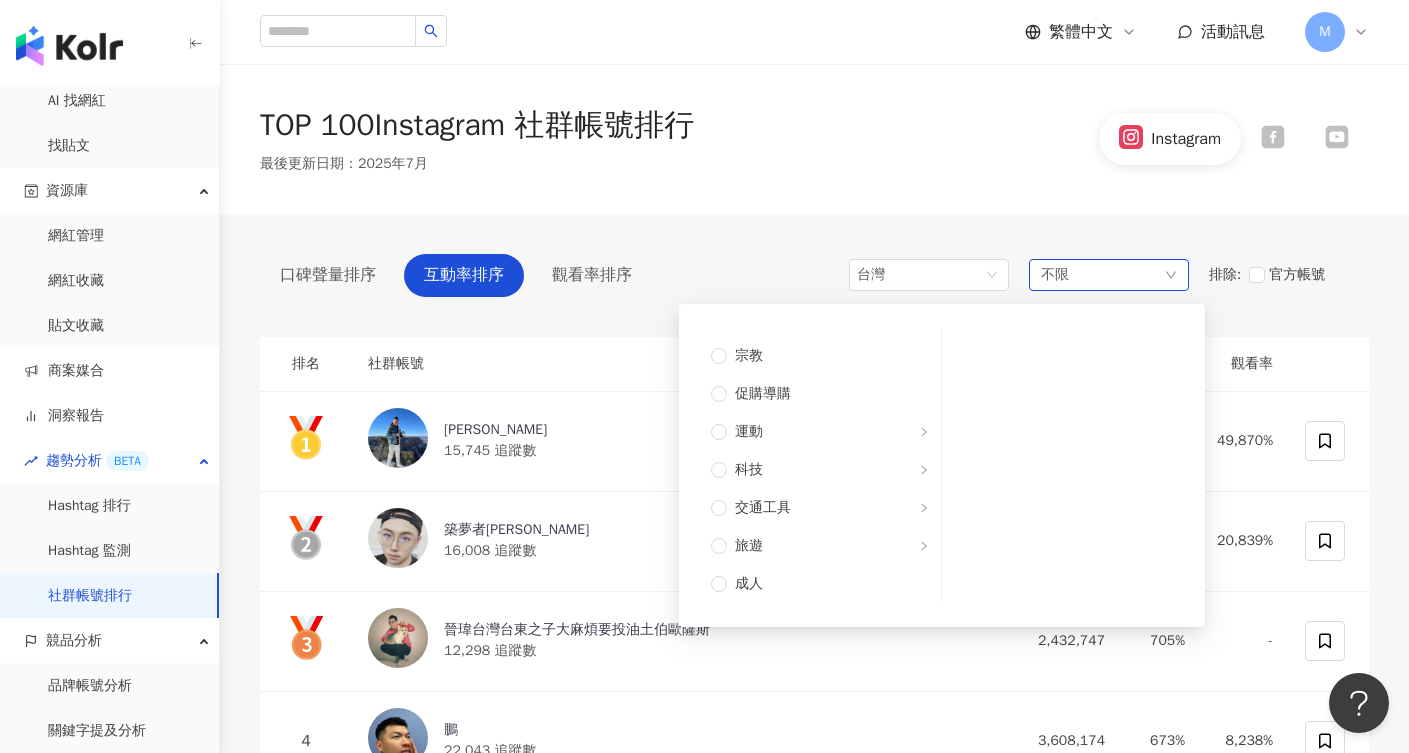 scroll, scrollTop: 675, scrollLeft: 0, axis: vertical 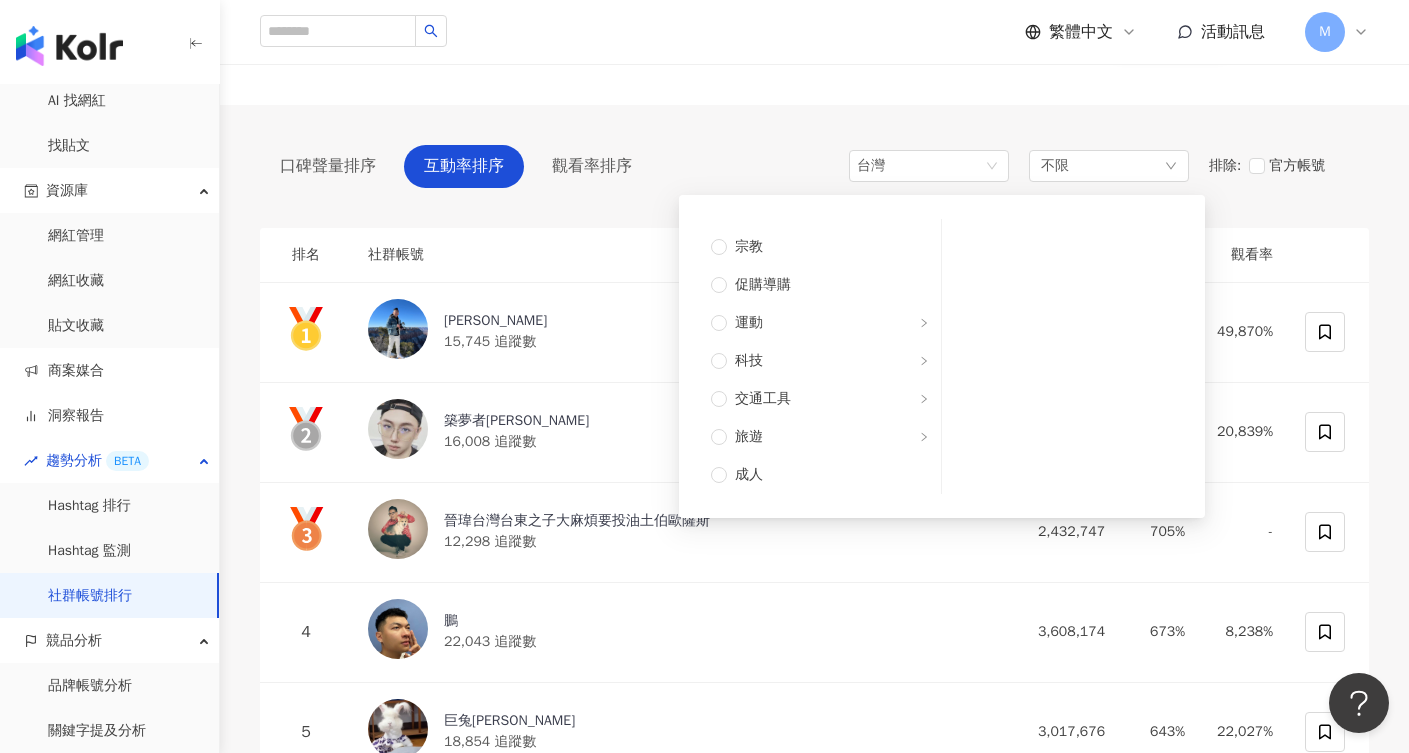 click on "口碑聲量排序 互動率排序 觀看率排序 台灣 不限 不限 藝術與娛樂 美妝時尚 氣候和環境 日常話題 教育與學習 家庭 財經 美食 命理占卜 遊戲 法政社會 生活風格 影視娛樂 醫療與健康 寵物 攝影 感情 宗教 促購導購 運動 科技 交通工具 旅遊 成人 排除 : 官方帳號 排名 社群帳號 口碑聲量 互動率 觀看率             Eric 15,745   追蹤數 15,274,009 3,904% 49,870% 築夢者杰哥 16,008   追蹤數 7,380,023 1,847% 20,839% 晉瑋台灣台東之子大麻煩要投油土伯歐薩斯 12,298   追蹤數 2,432,747 705% - 4 鵬 22,043   追蹤數 3,608,174 673% 8,238% 5 巨兔波妞麻麻 18,854   追蹤數 3,017,676 643% 22,027% 6 HL  11,606   追蹤數 1,641,291 562% 8,272% 7 林玉心 Serina 17,104   追蹤數 2,048,843 473% 14,074% 8 喬子齊-ZiQi Joe 15,035   追蹤數 1,720,094 467% 16,891% 9 ☾𝕙𝕖𝕣𝕚𝕖♒︎久尾𓃦 ¦ 雪❅ 16,136   追蹤數 1,857,943 462% 36,715% 10 丸子小號🍡 11,000" at bounding box center [814, 5214] 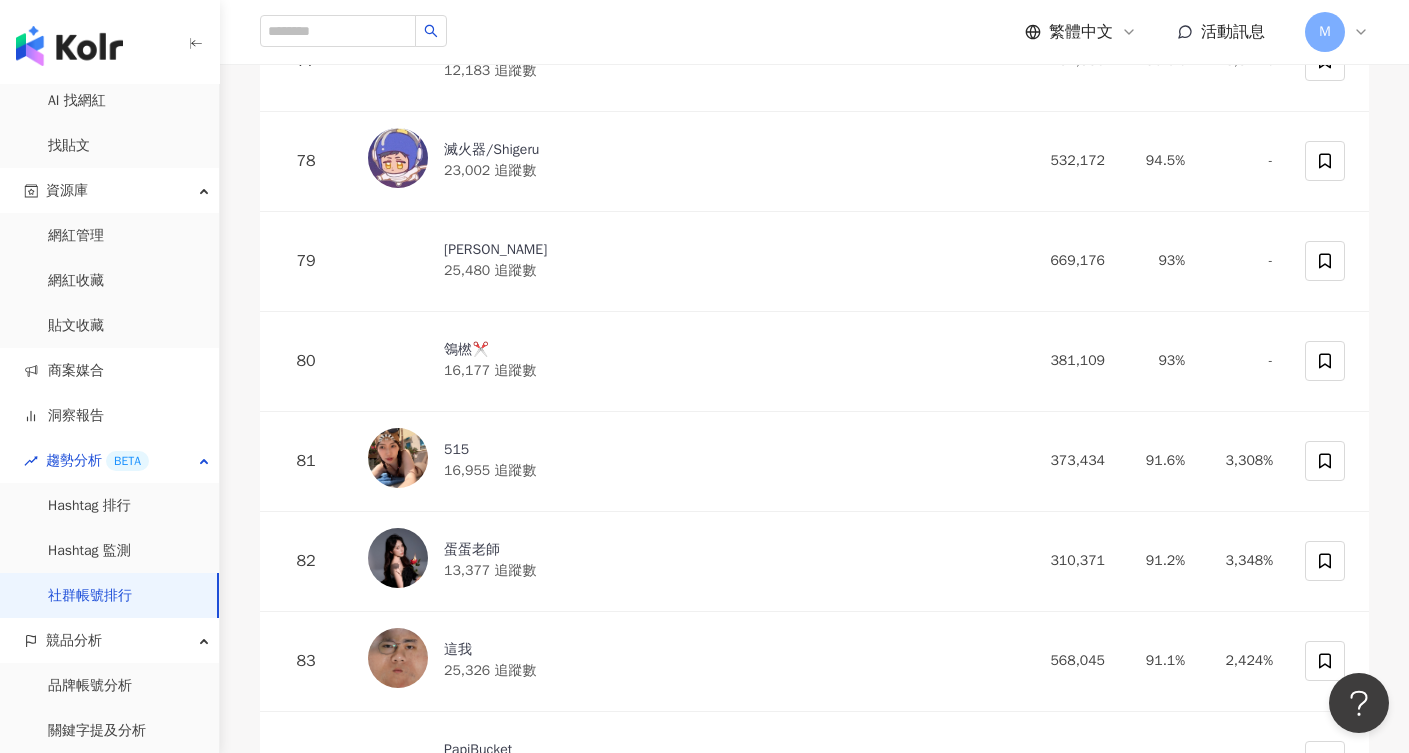 scroll, scrollTop: 7822, scrollLeft: 0, axis: vertical 